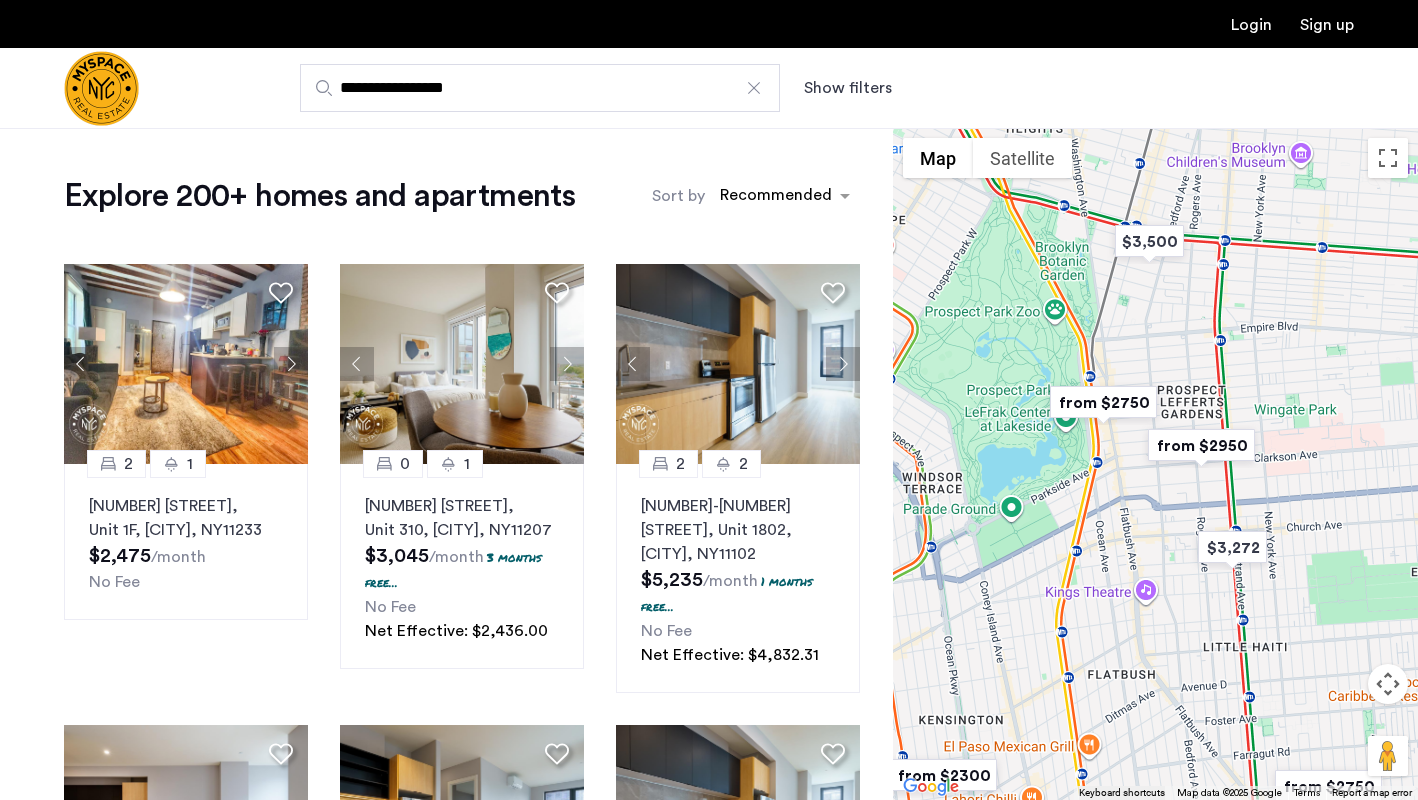 scroll, scrollTop: 0, scrollLeft: 0, axis: both 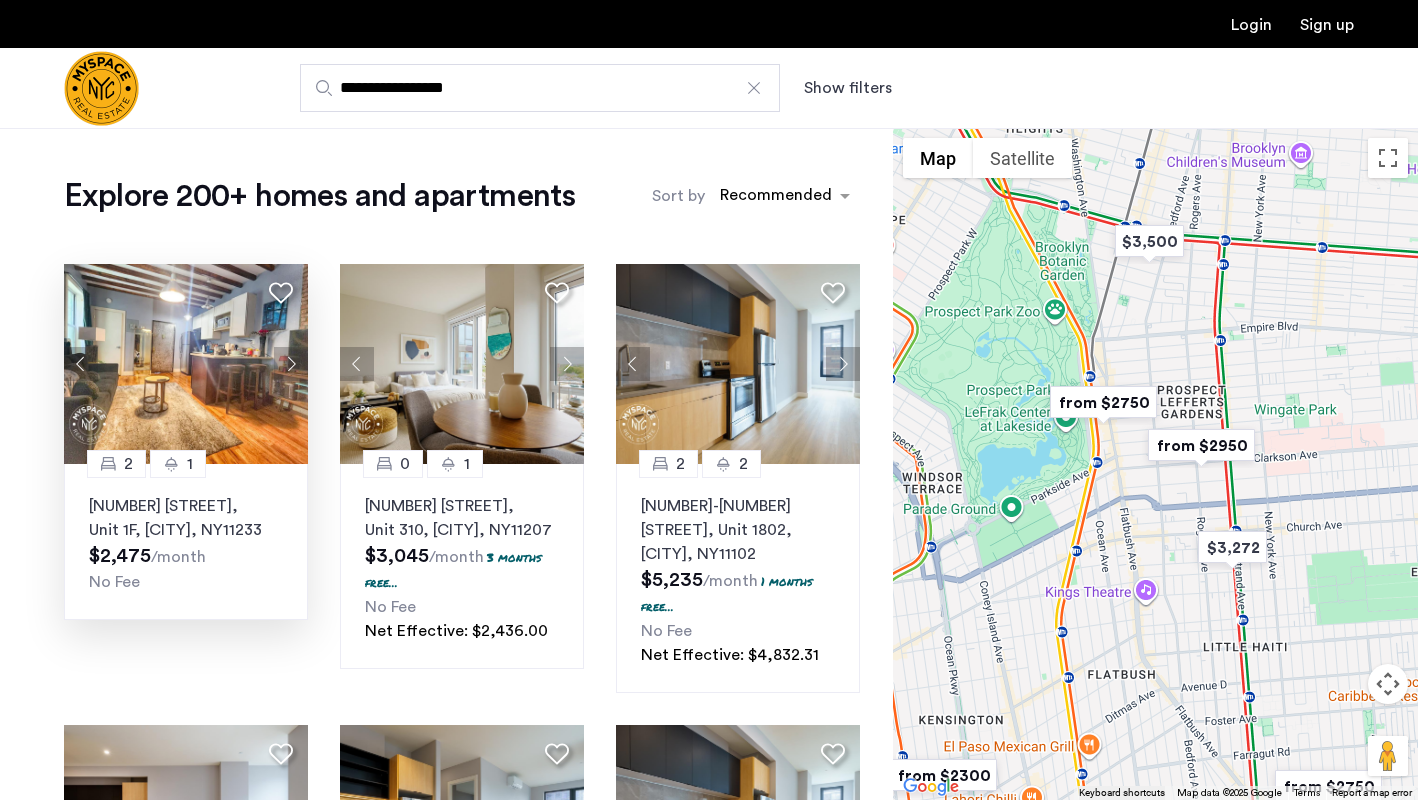 click 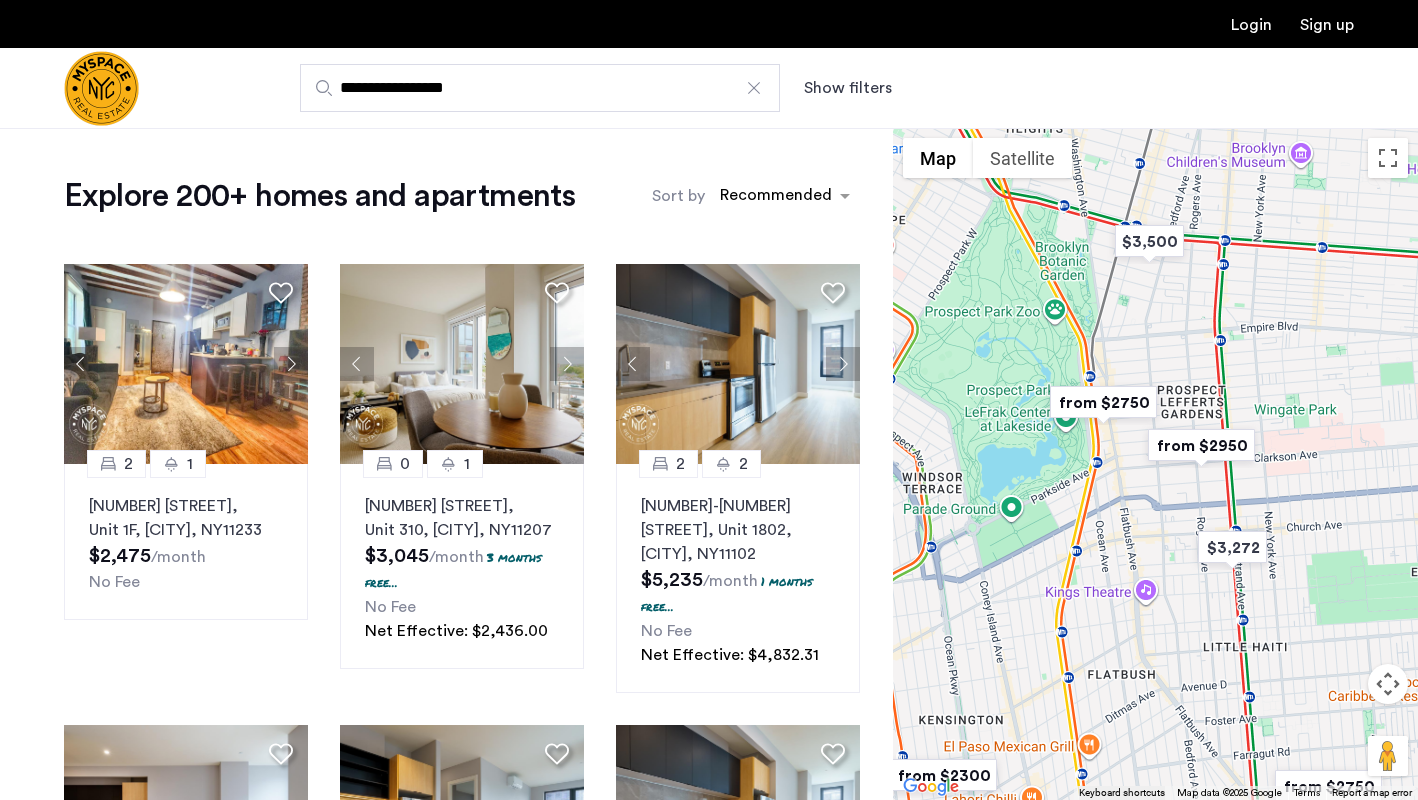 click on "Login Sign up" at bounding box center [709, 24] 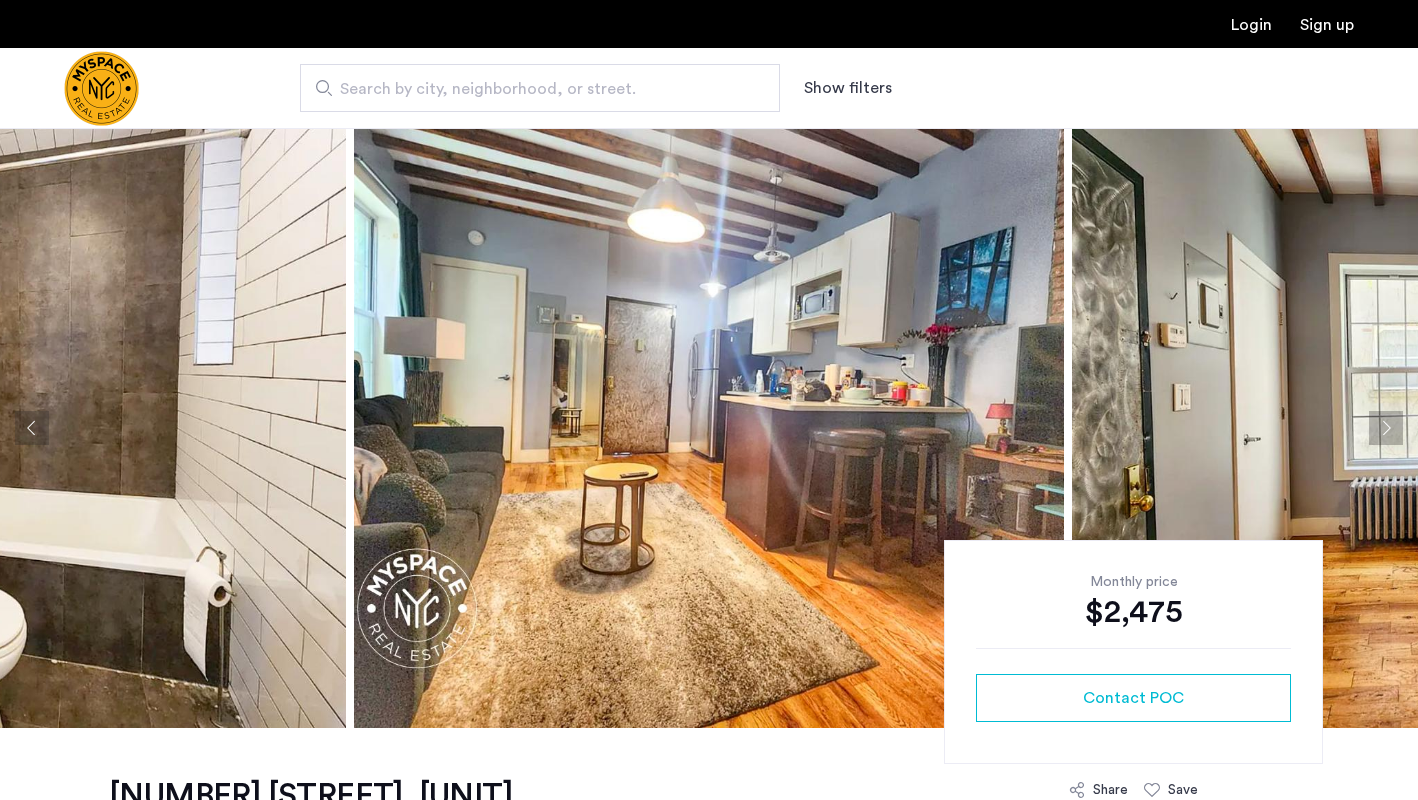 scroll, scrollTop: 0, scrollLeft: 0, axis: both 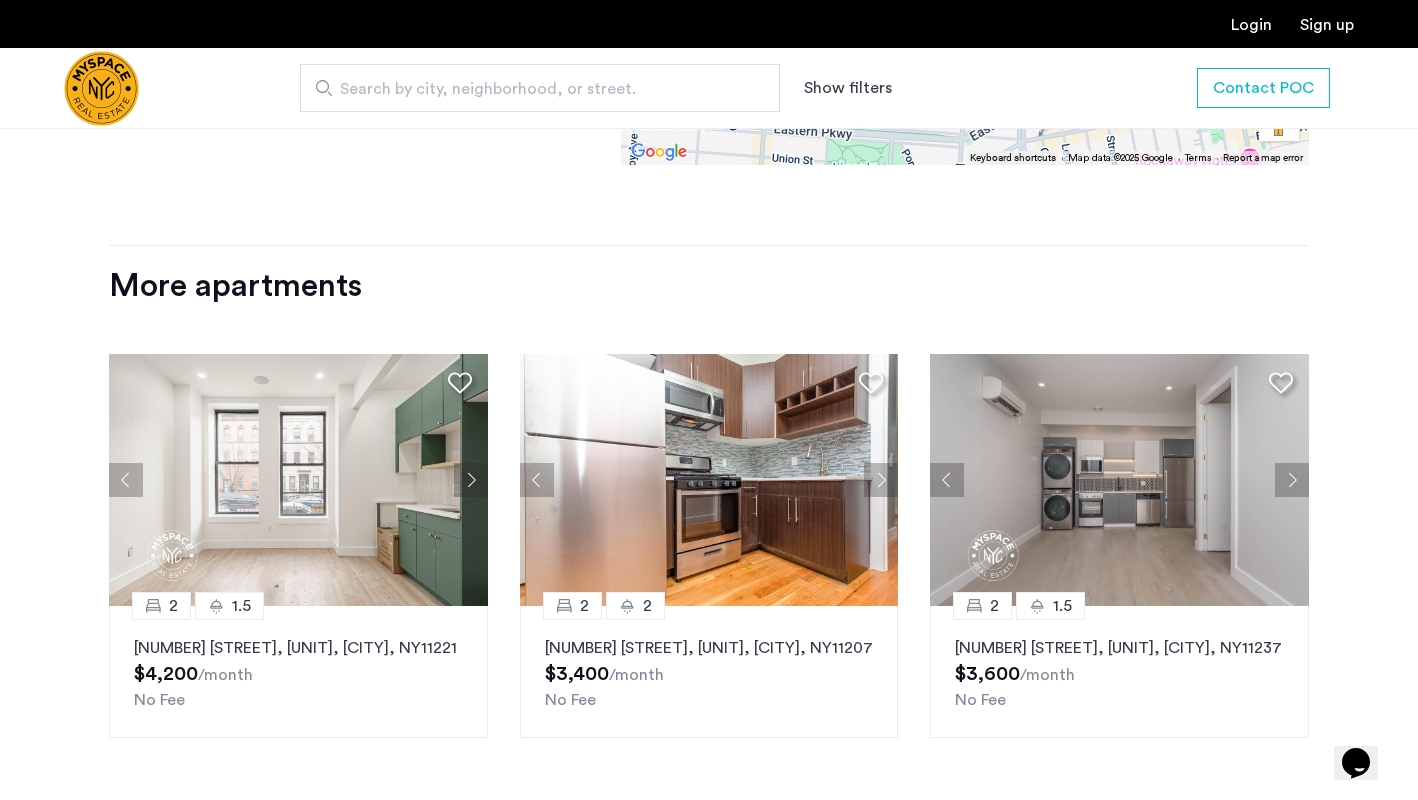 click 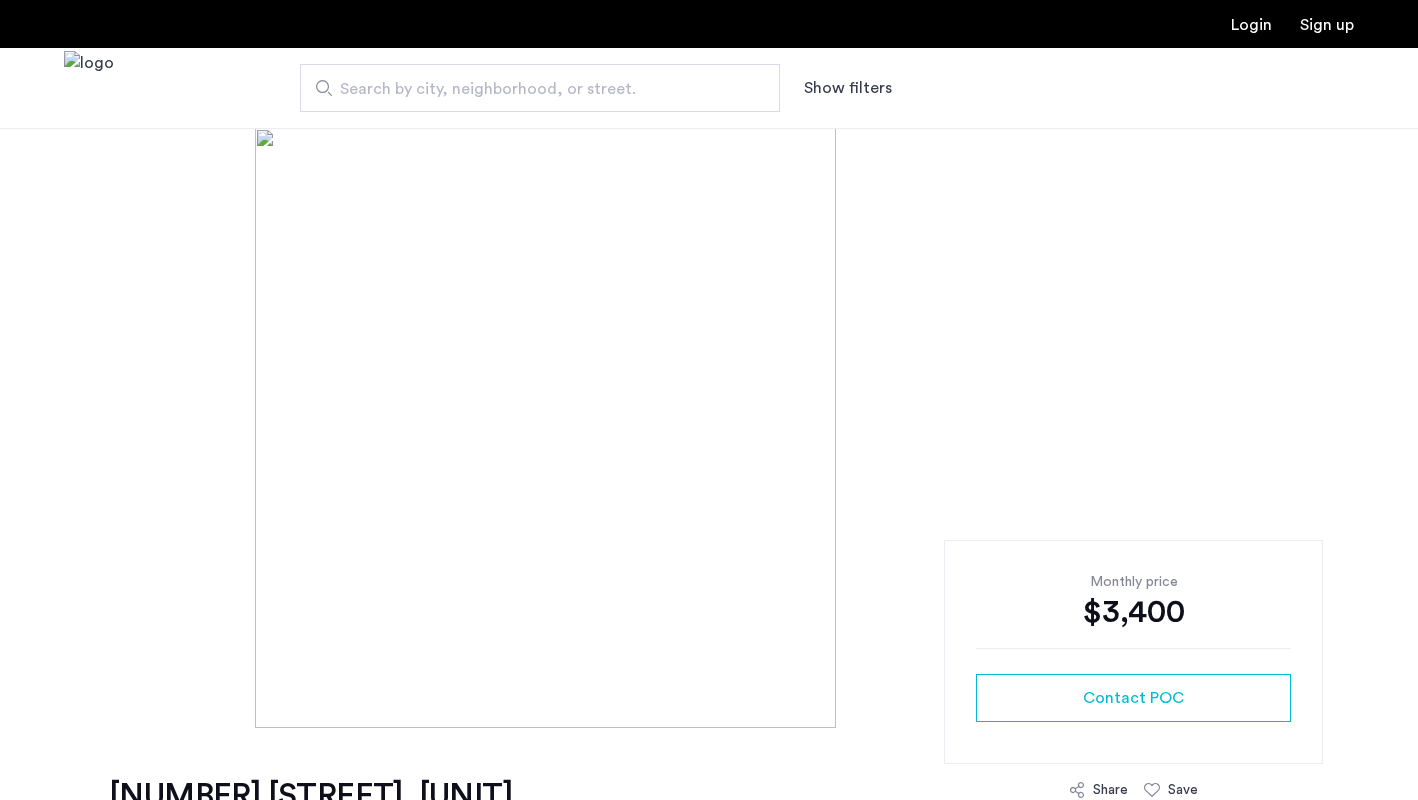 scroll, scrollTop: 0, scrollLeft: 0, axis: both 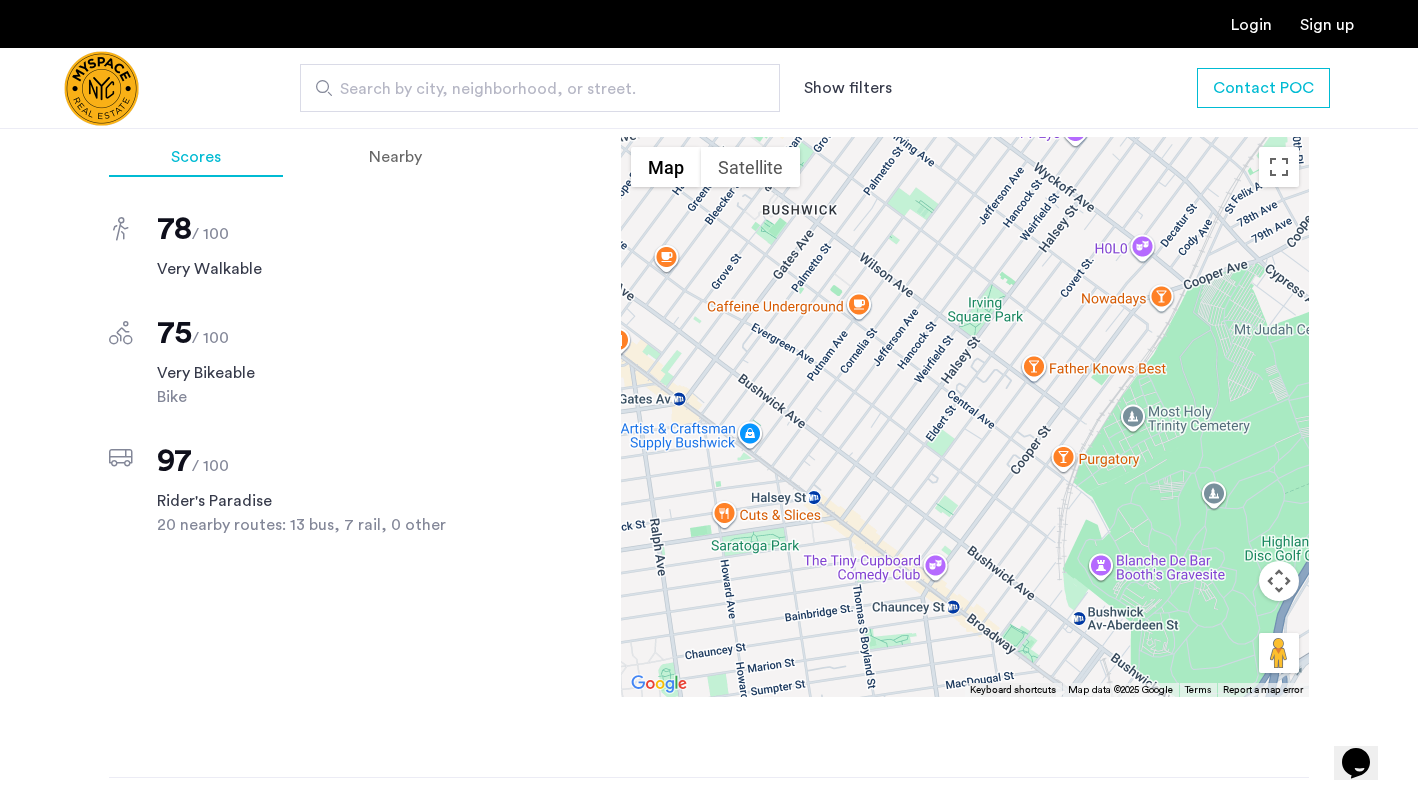 drag, startPoint x: 1079, startPoint y: 519, endPoint x: 1110, endPoint y: 462, distance: 64.884514 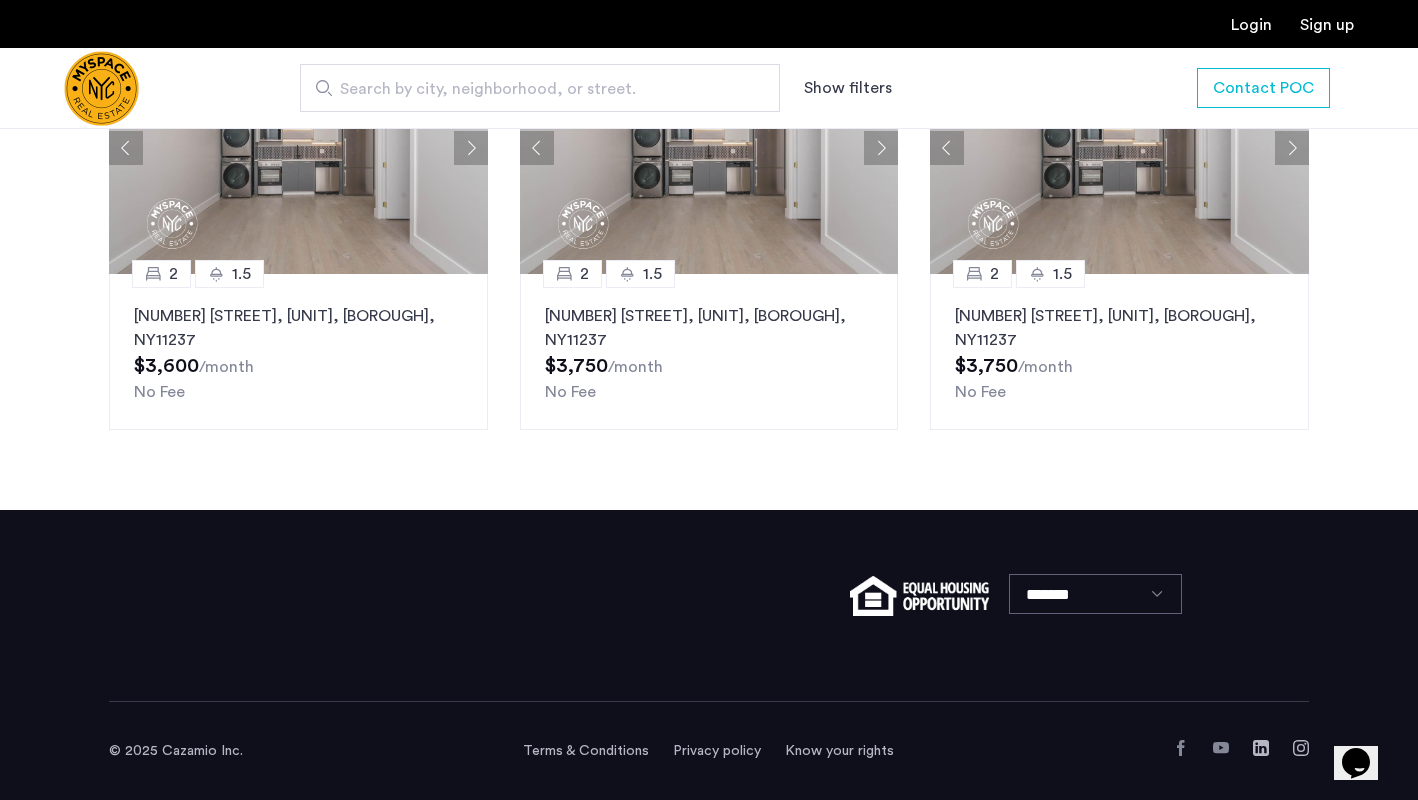 scroll, scrollTop: 1864, scrollLeft: 0, axis: vertical 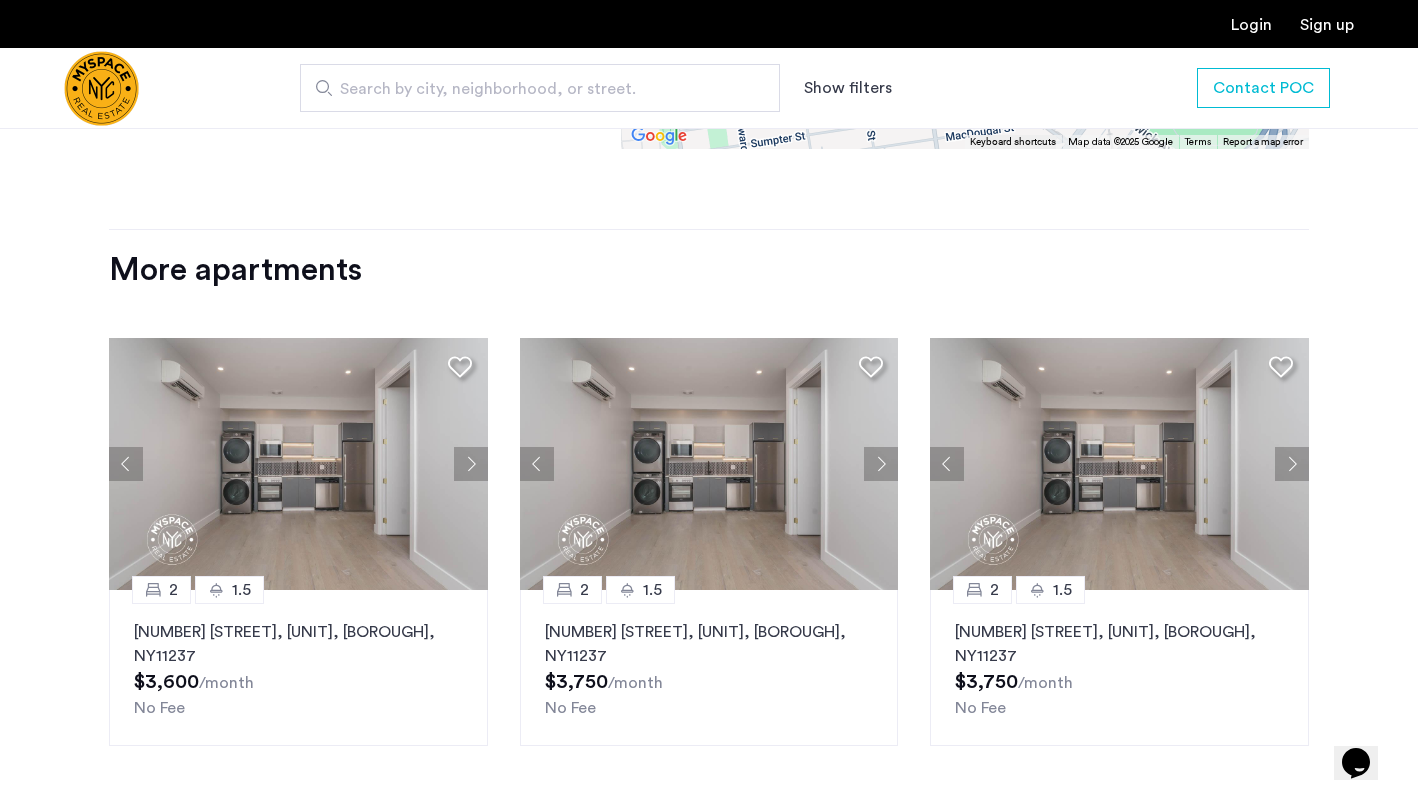click 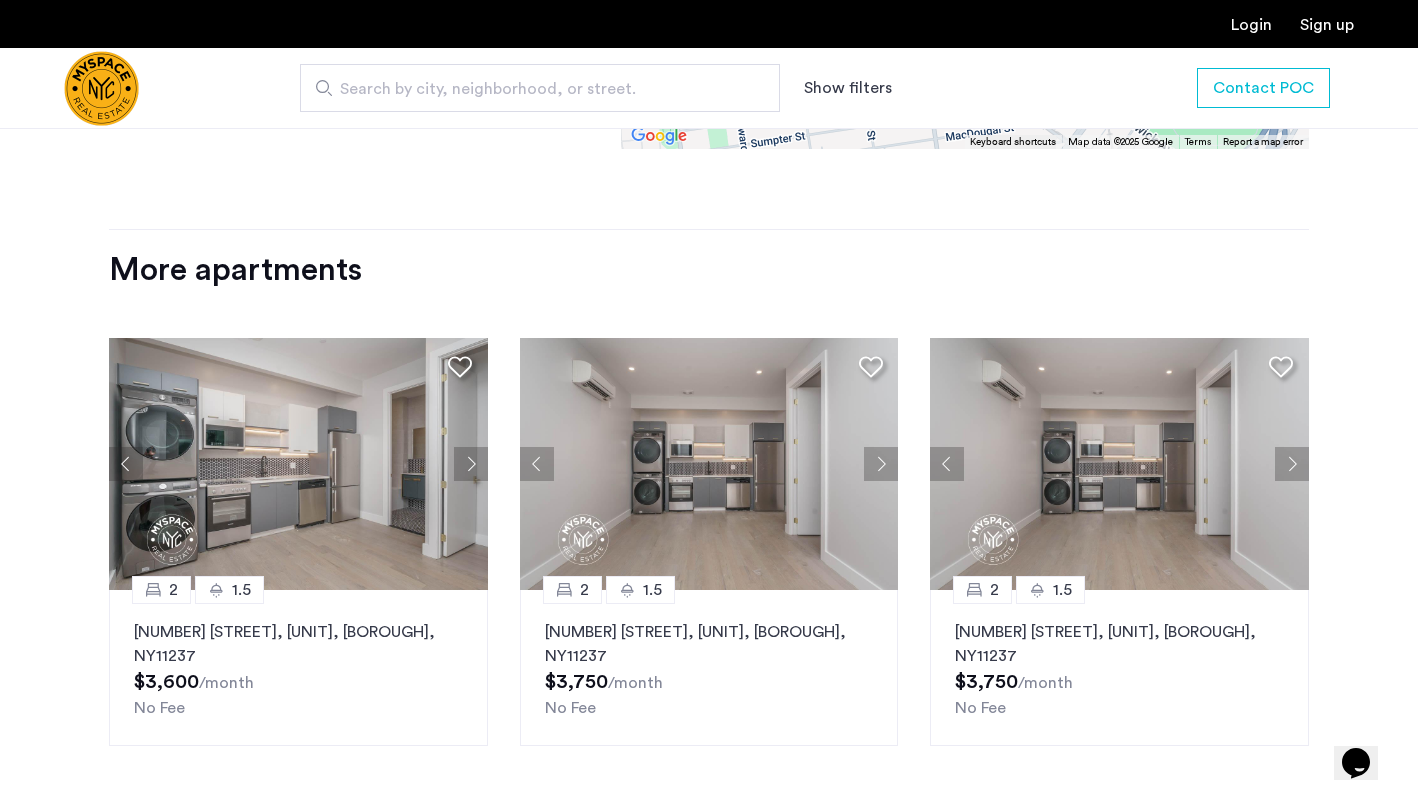 click 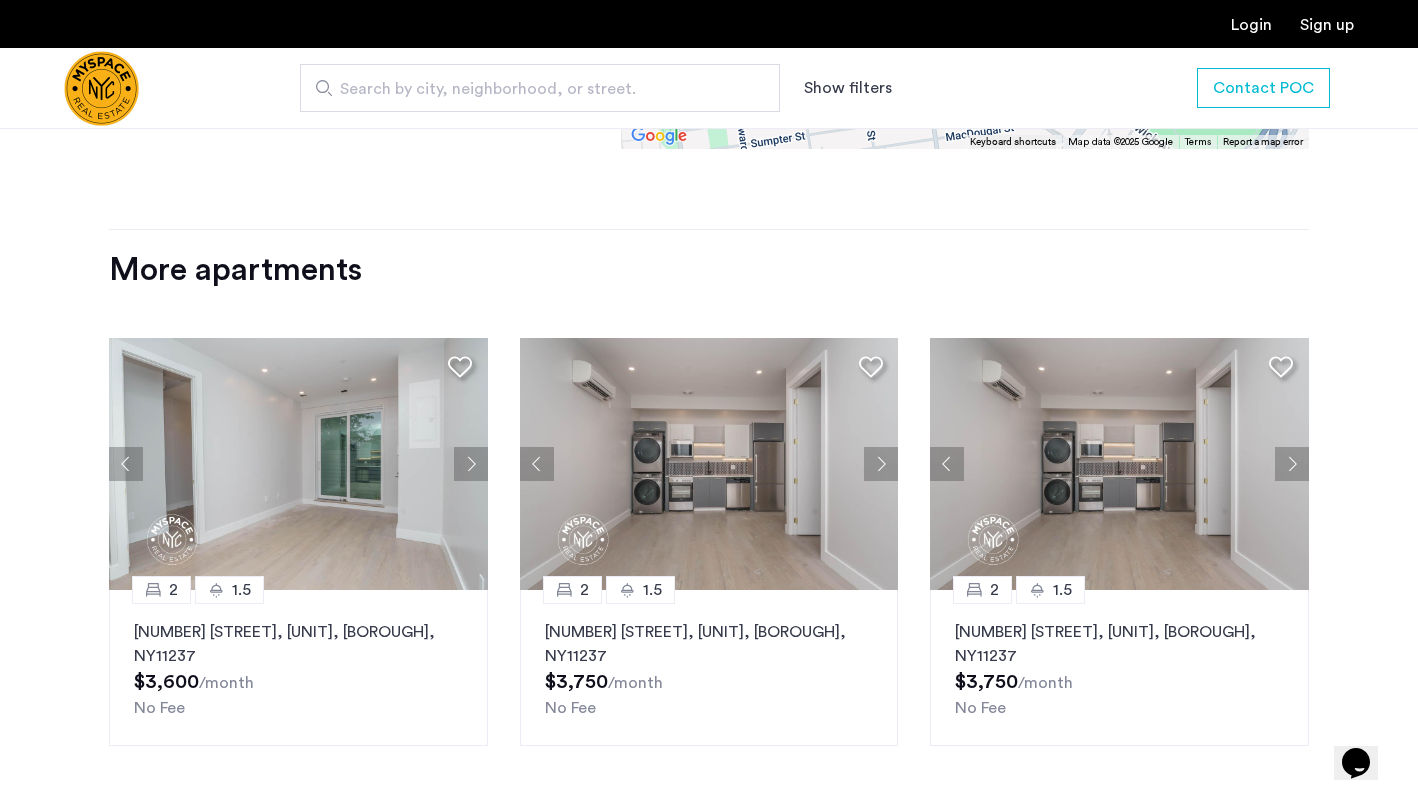 click 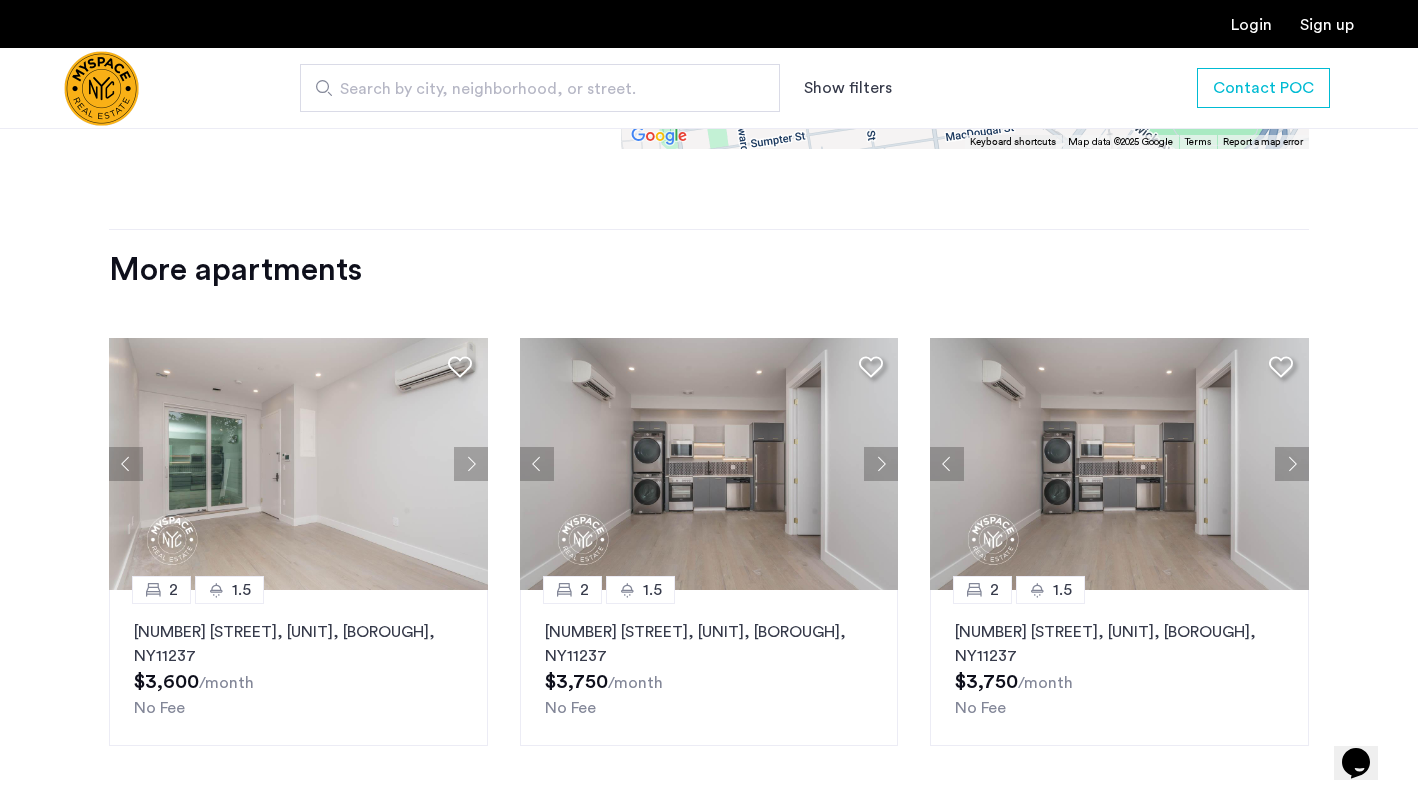 click 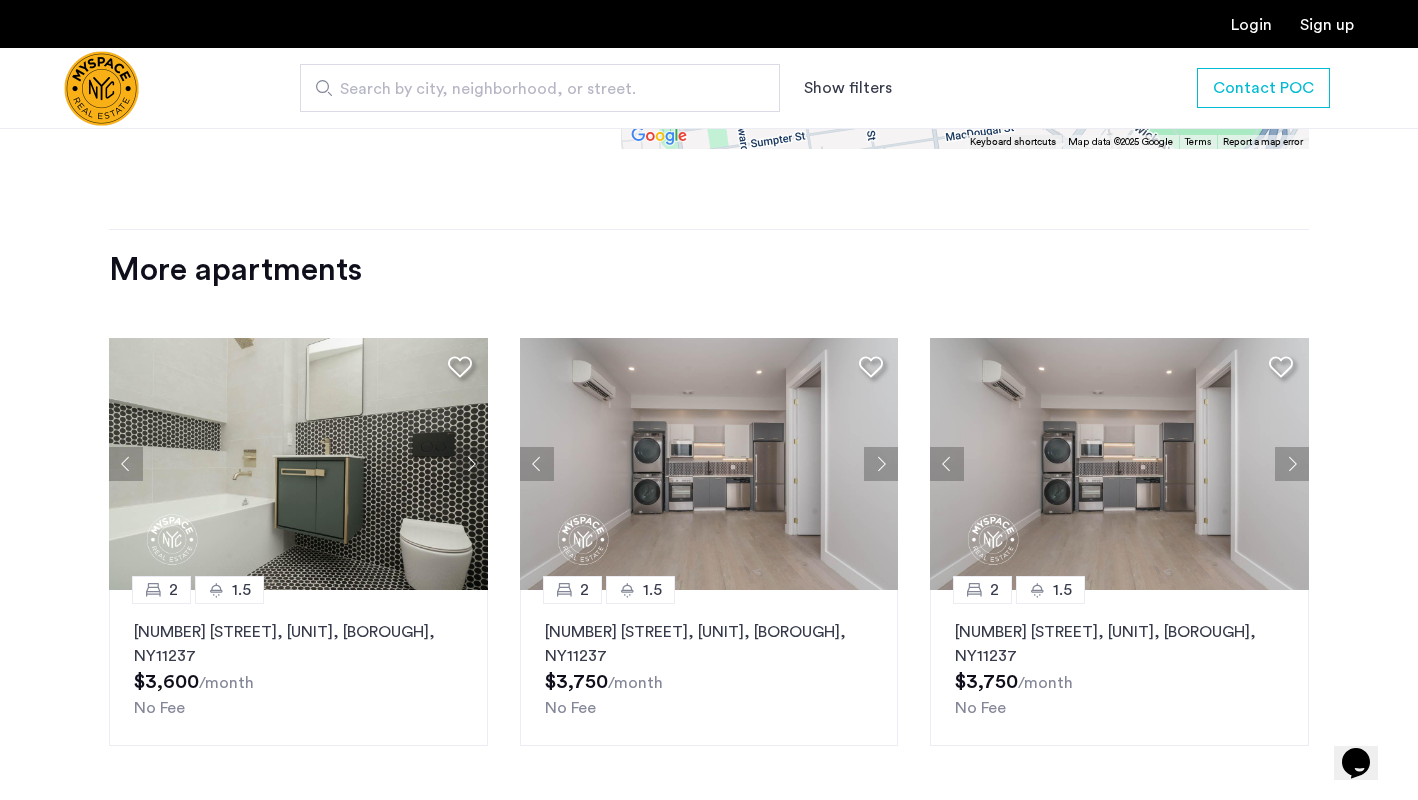 click 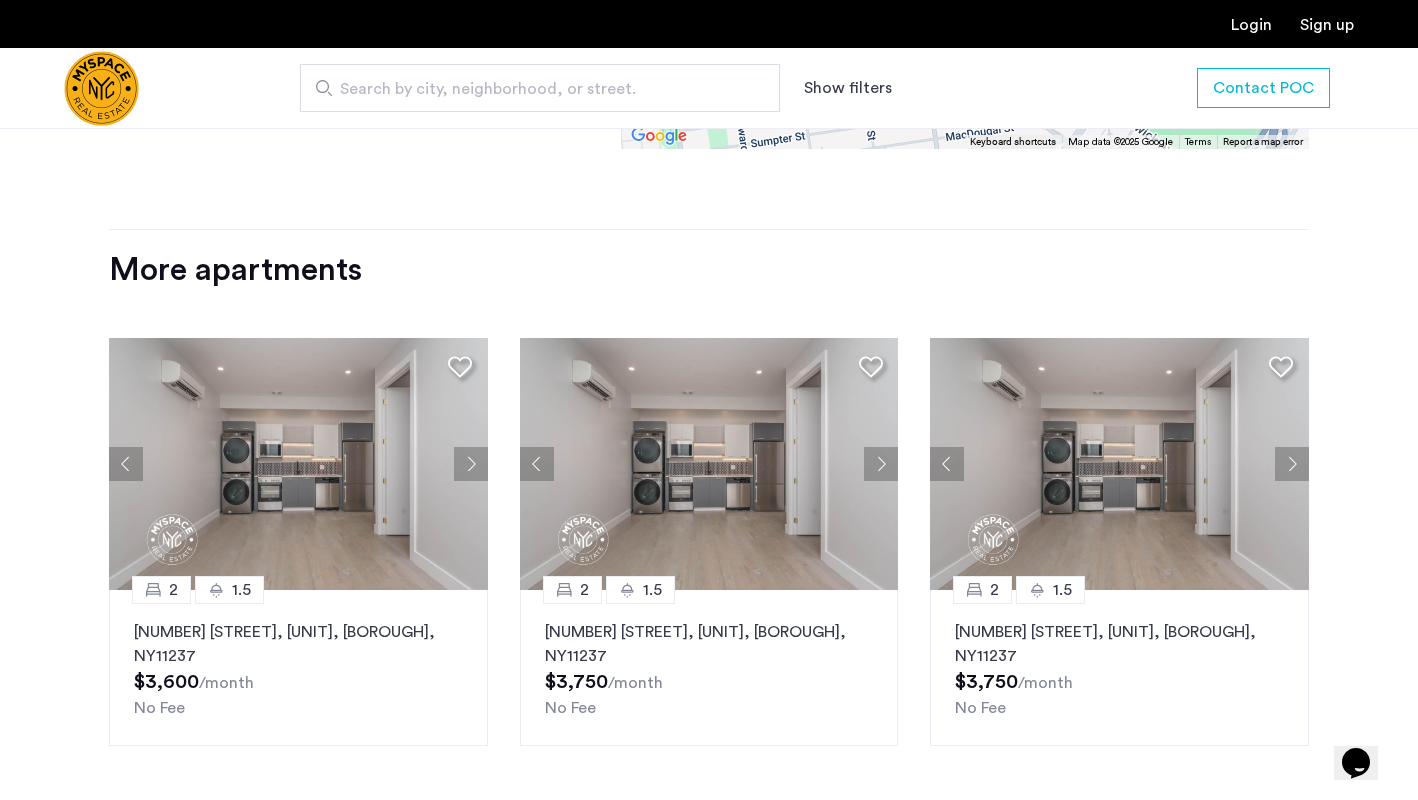 click 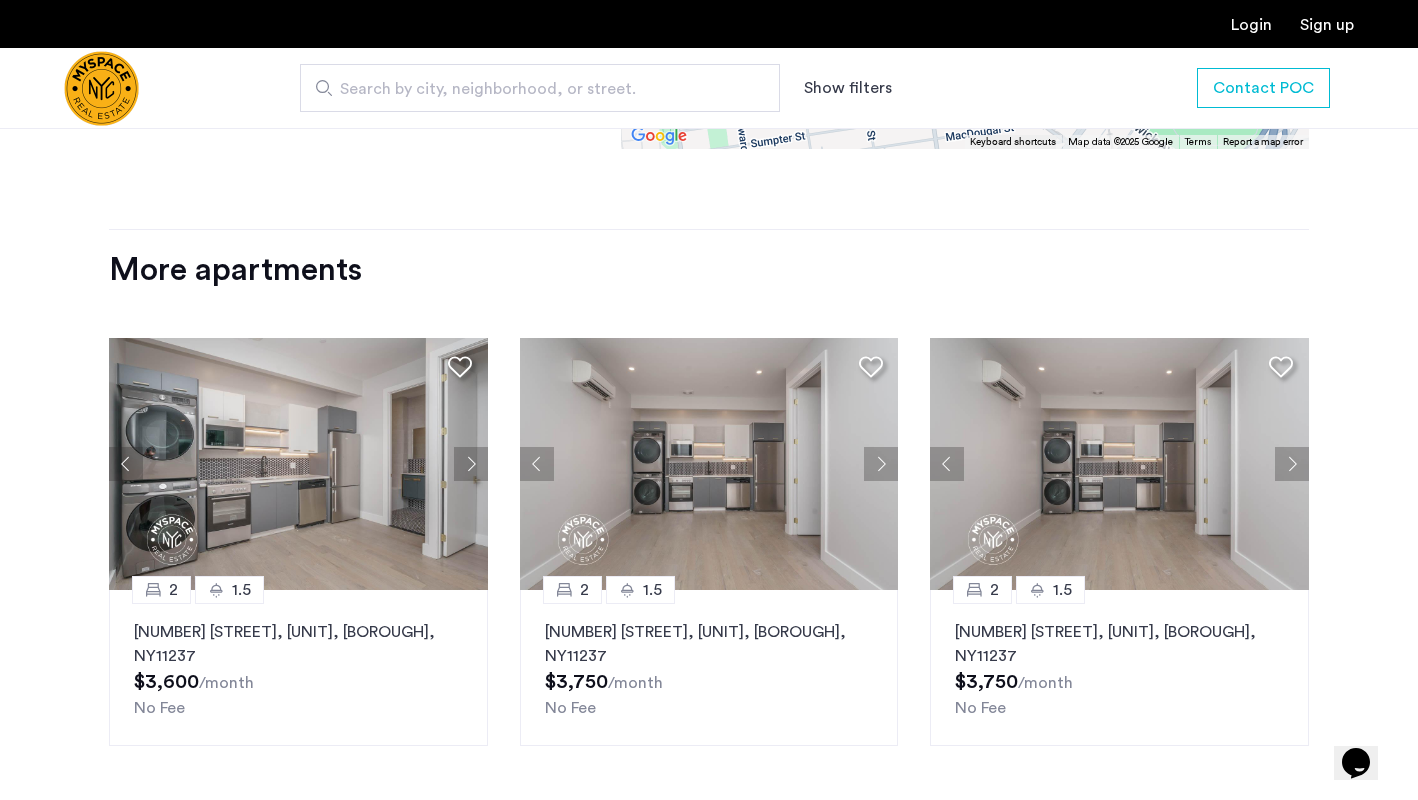 click 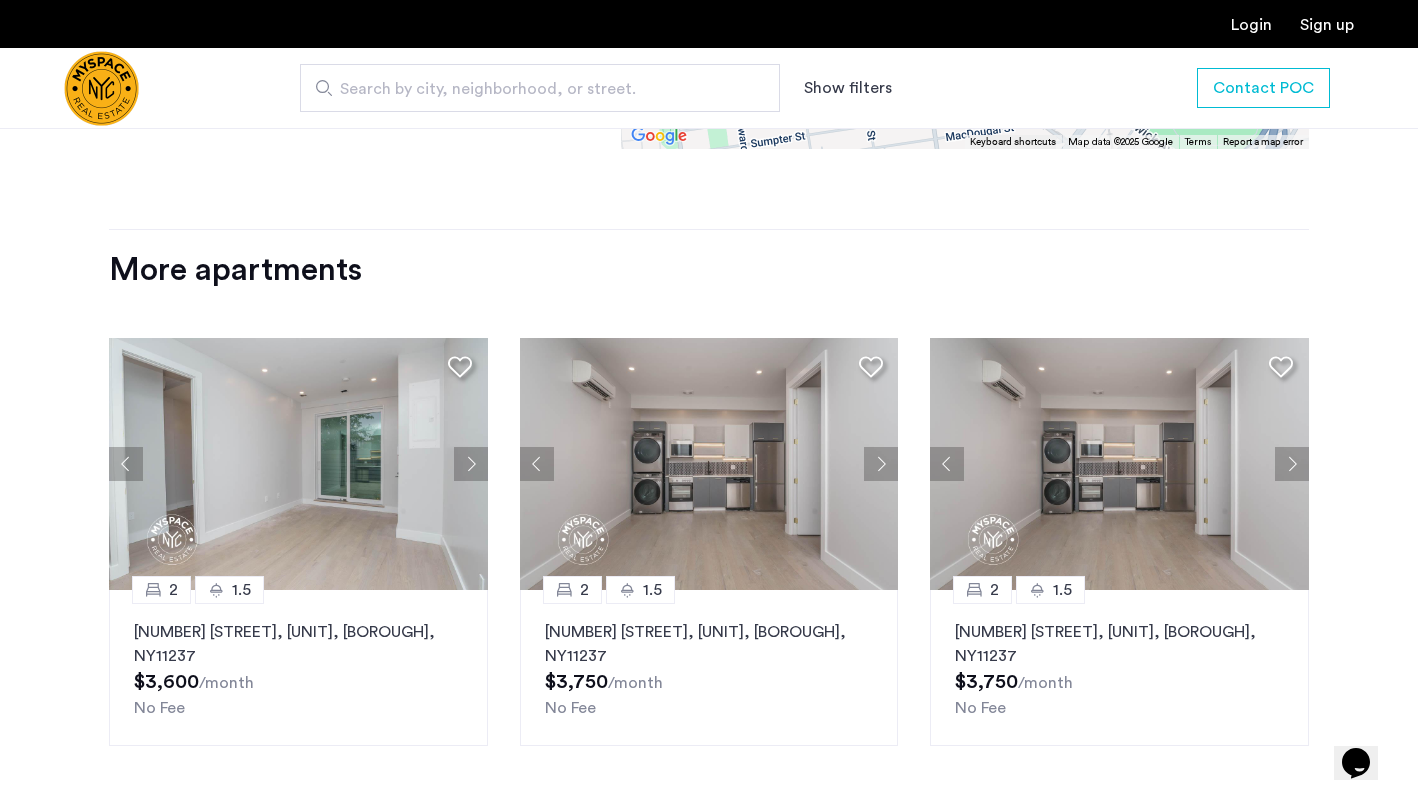 click 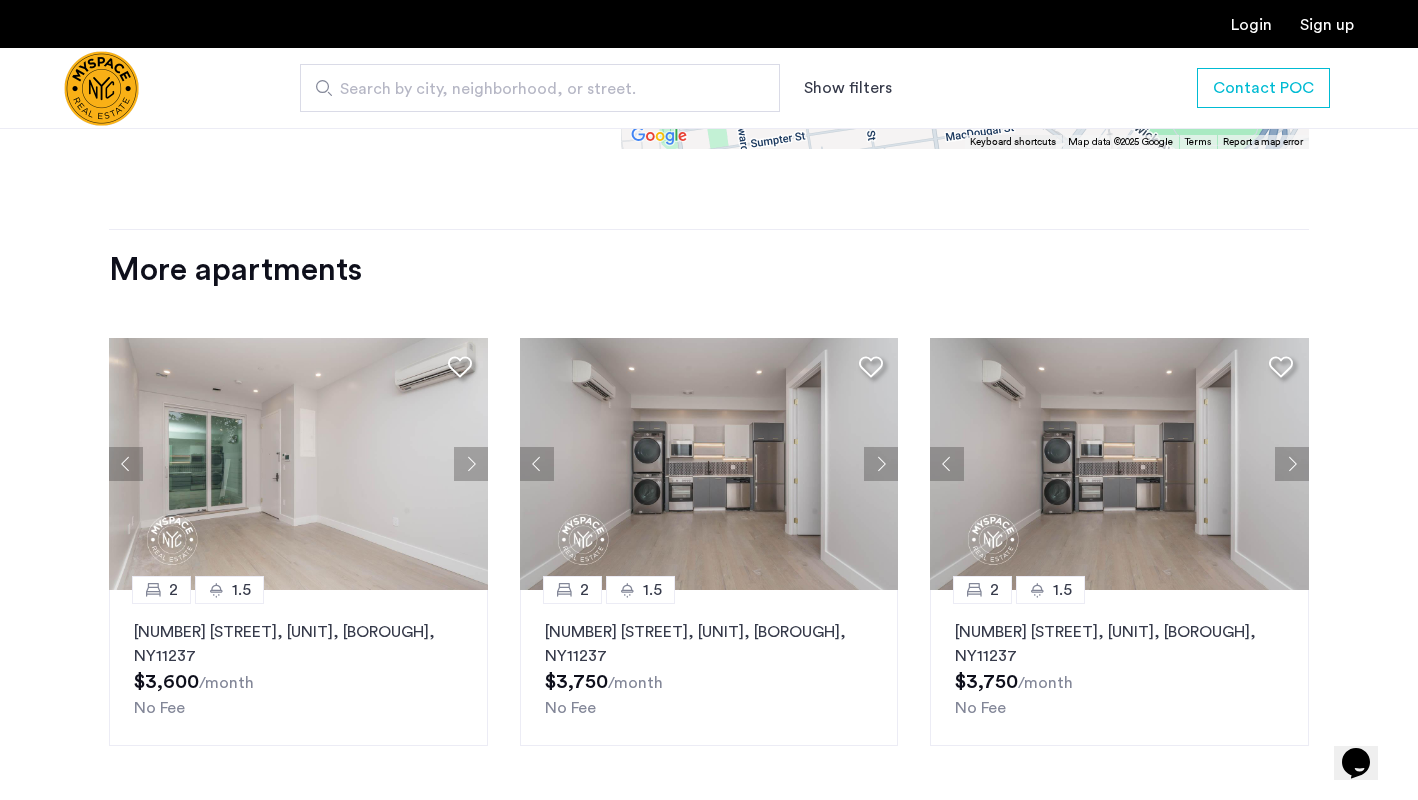 click 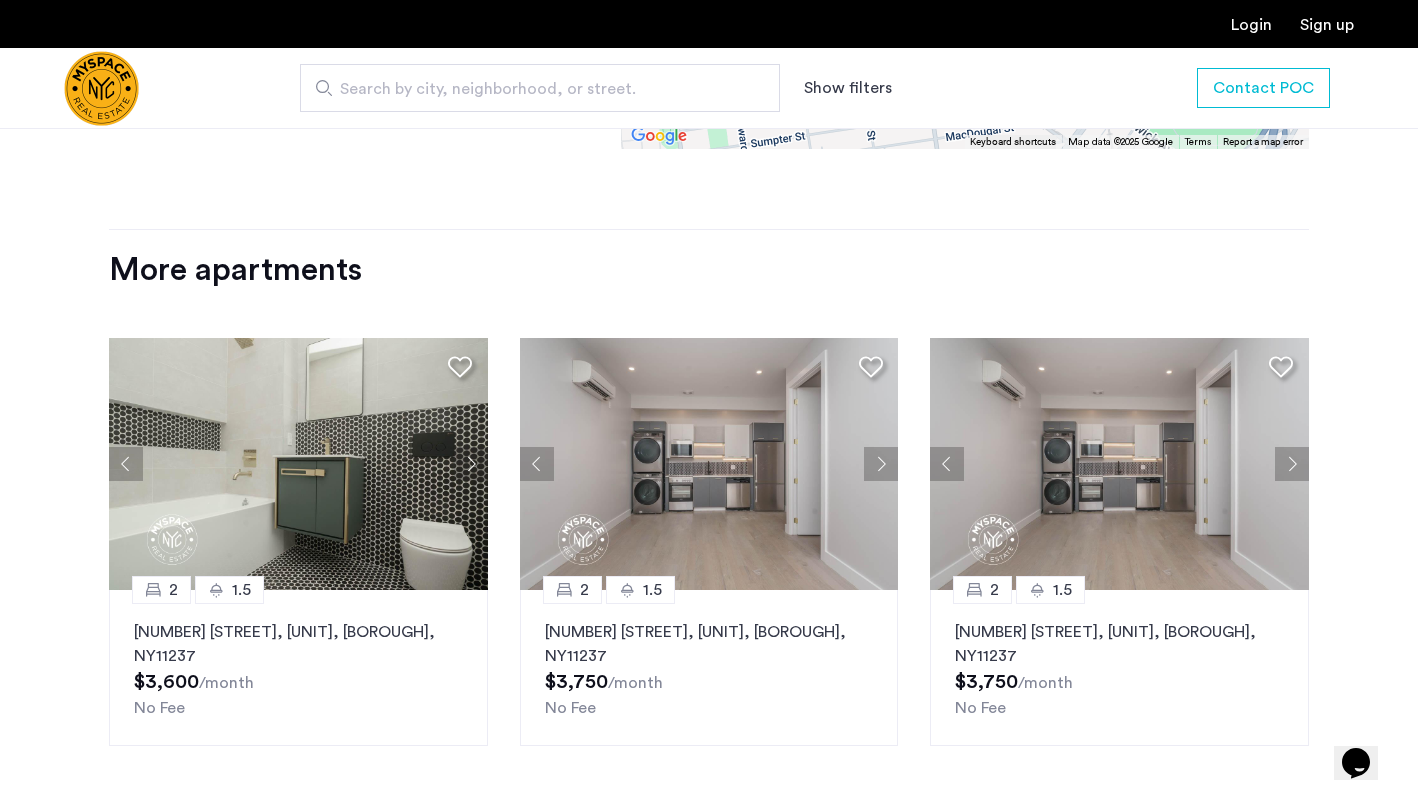 click 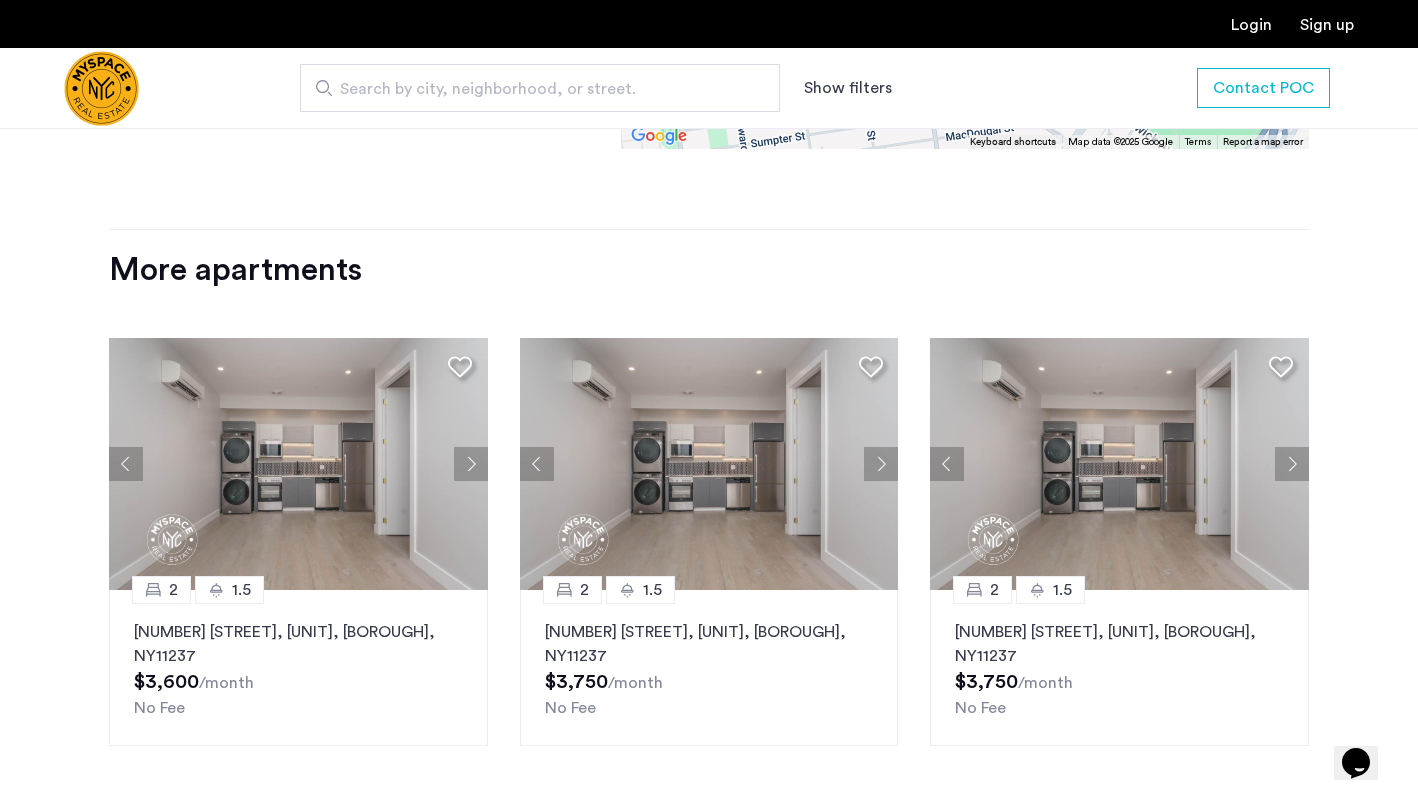 click 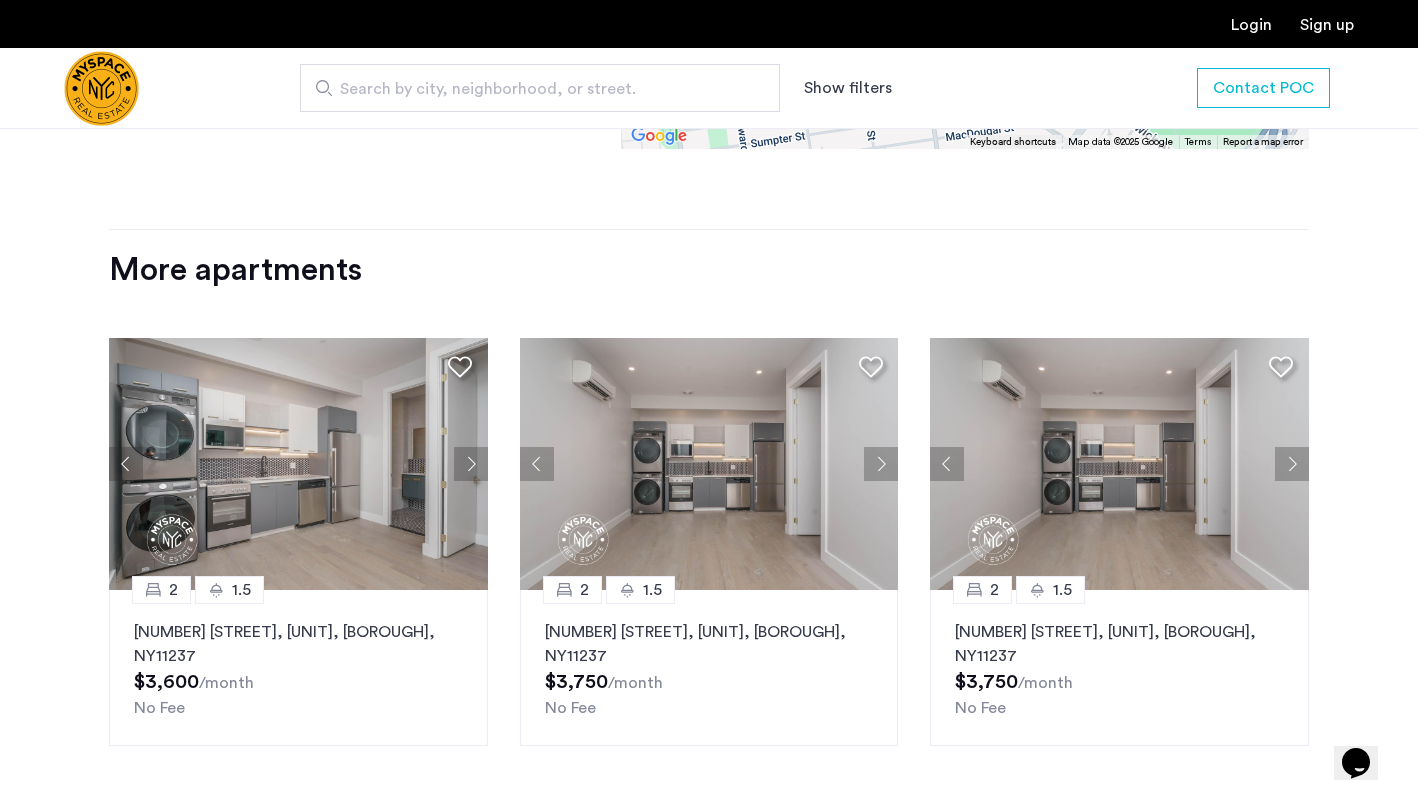 click 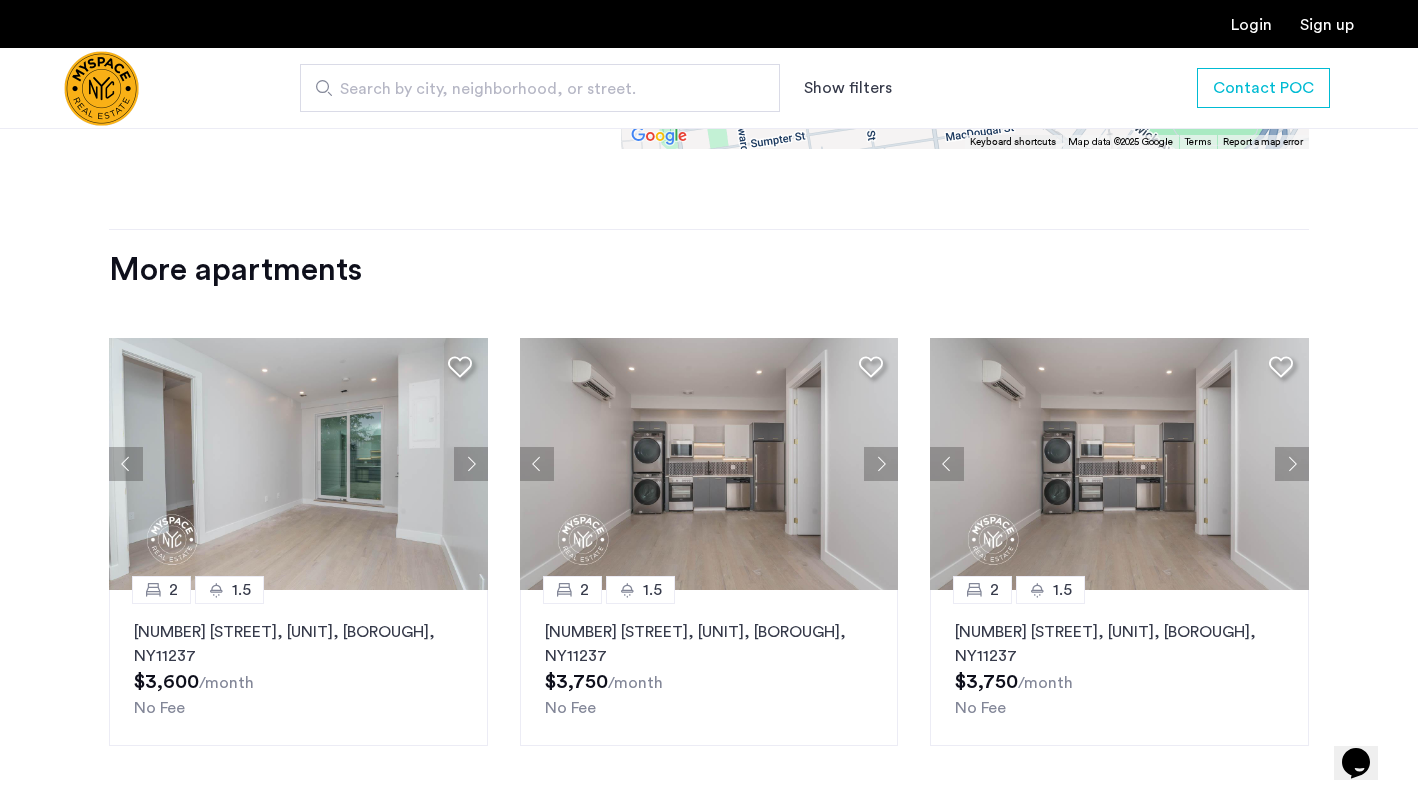click 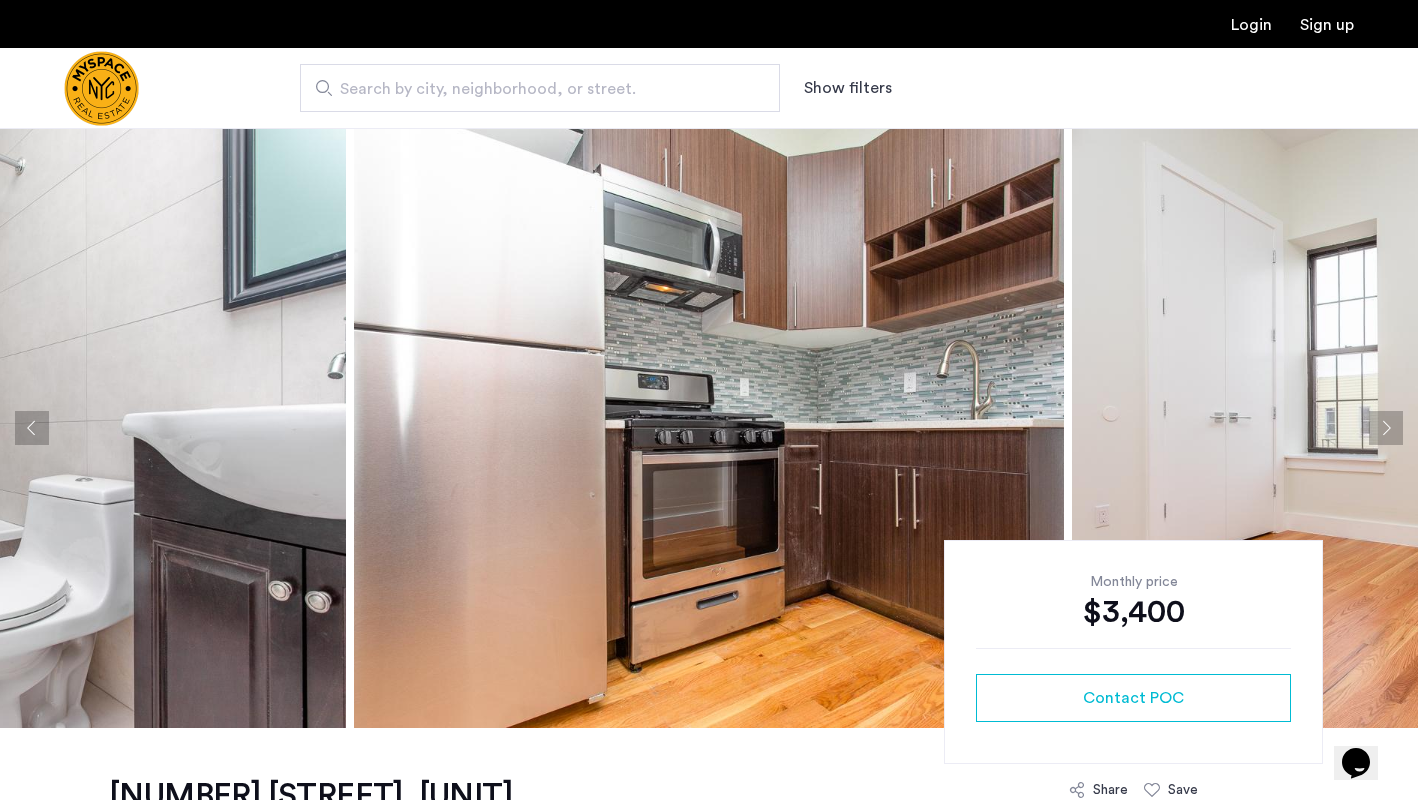 scroll, scrollTop: 0, scrollLeft: 0, axis: both 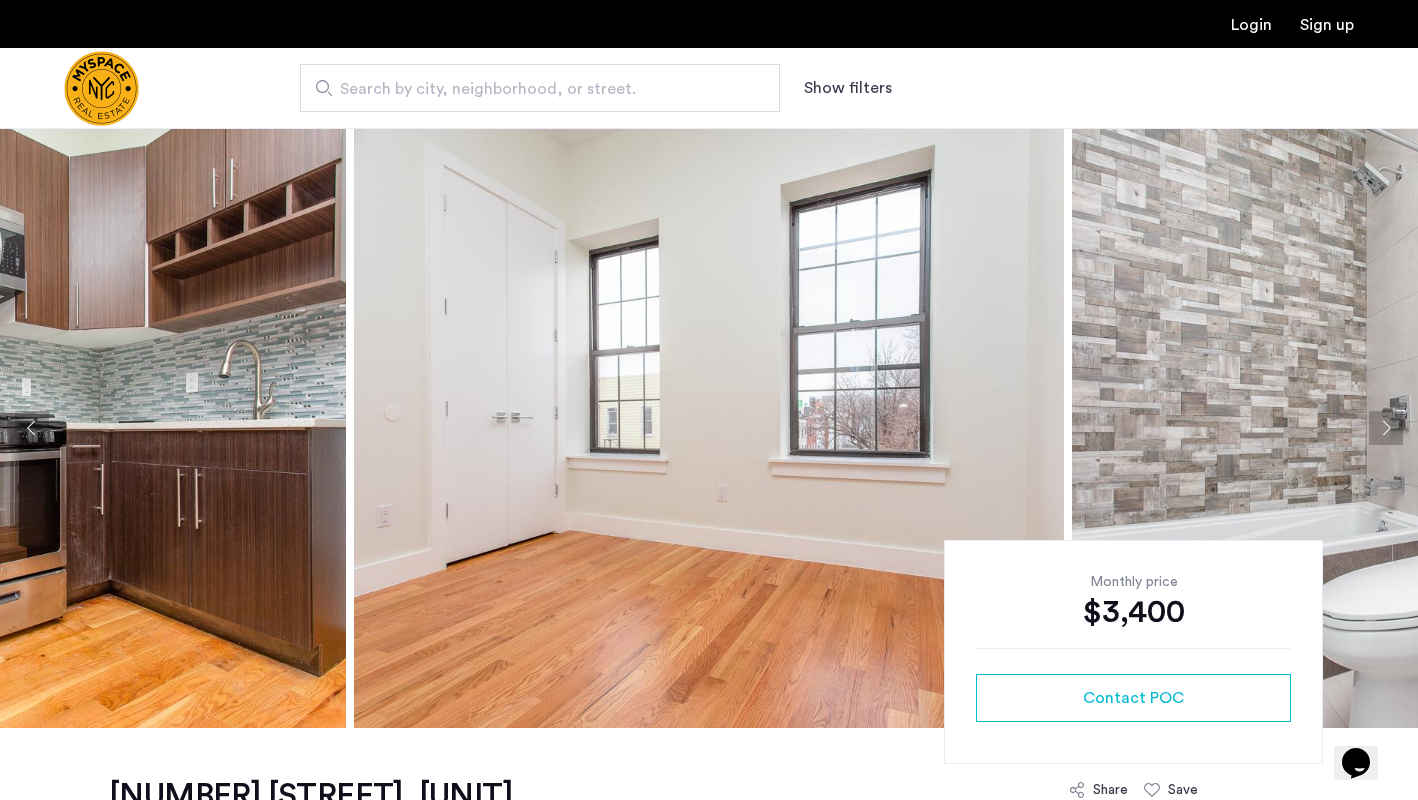 click 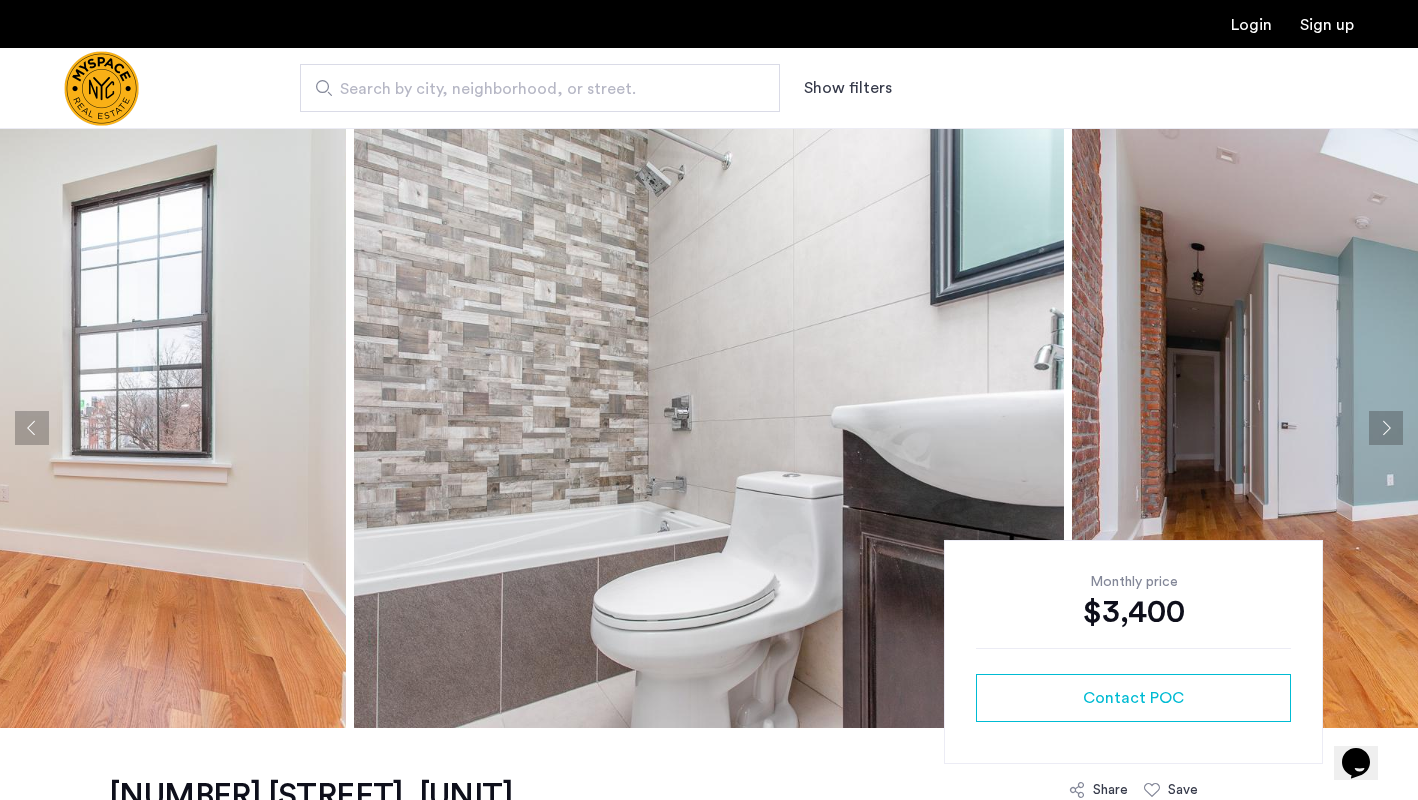 click 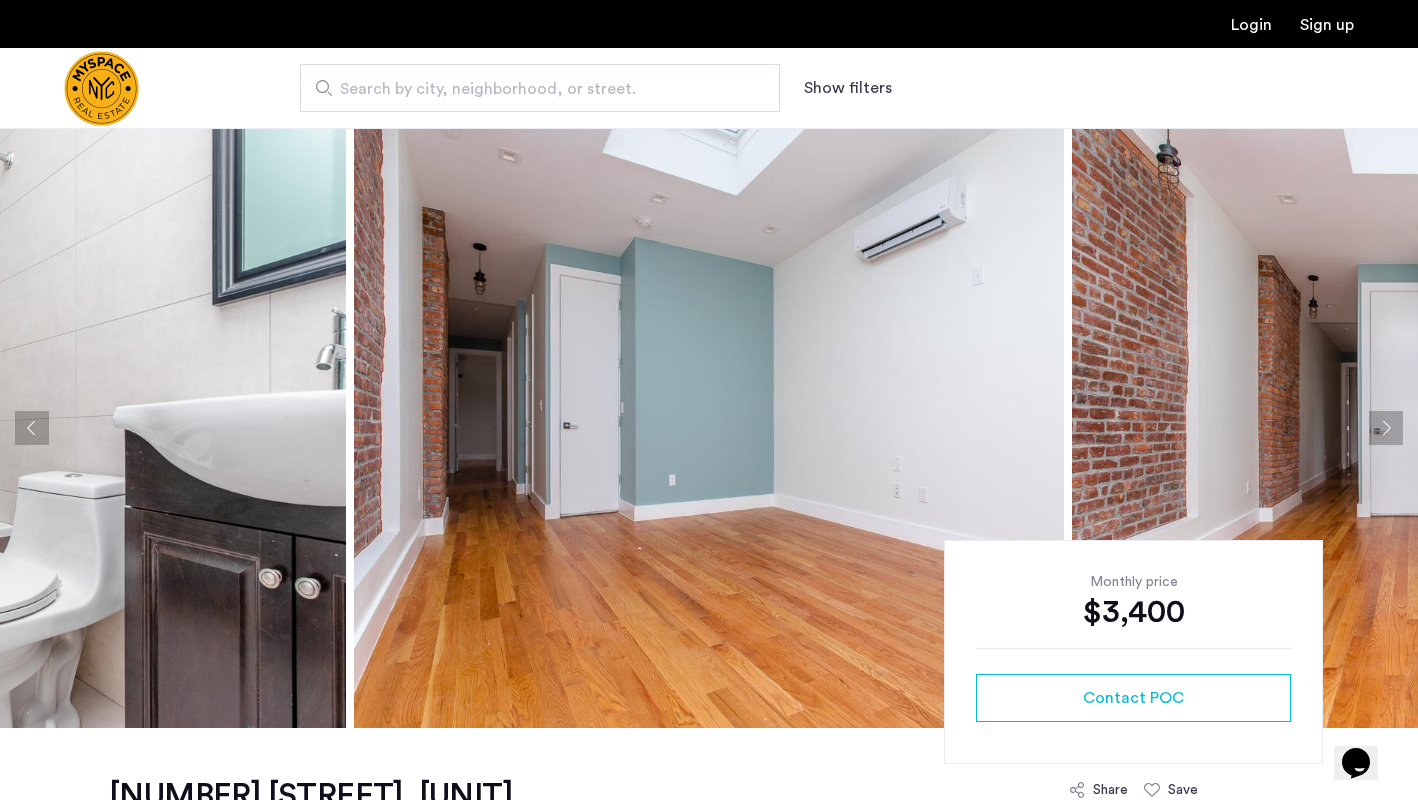 click 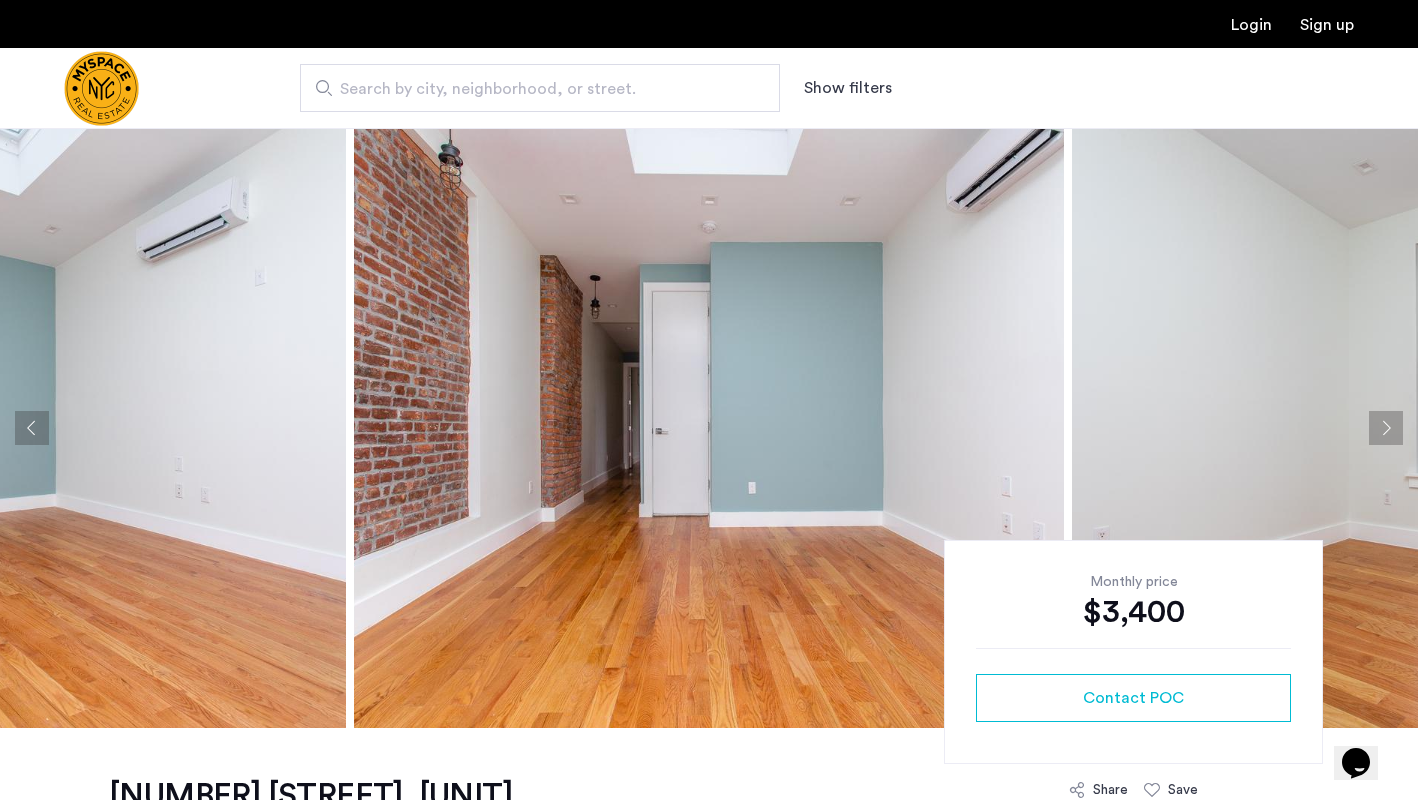 click 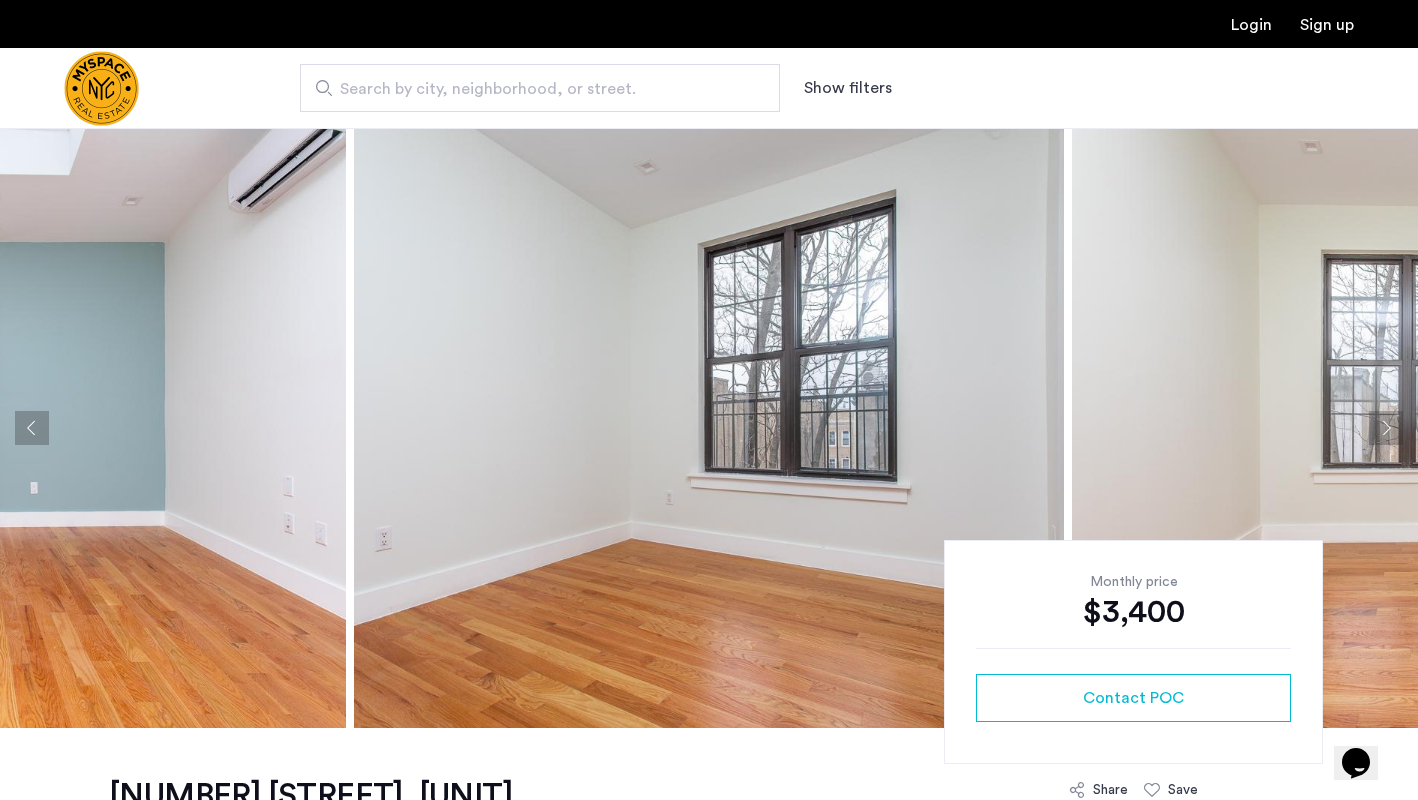 click 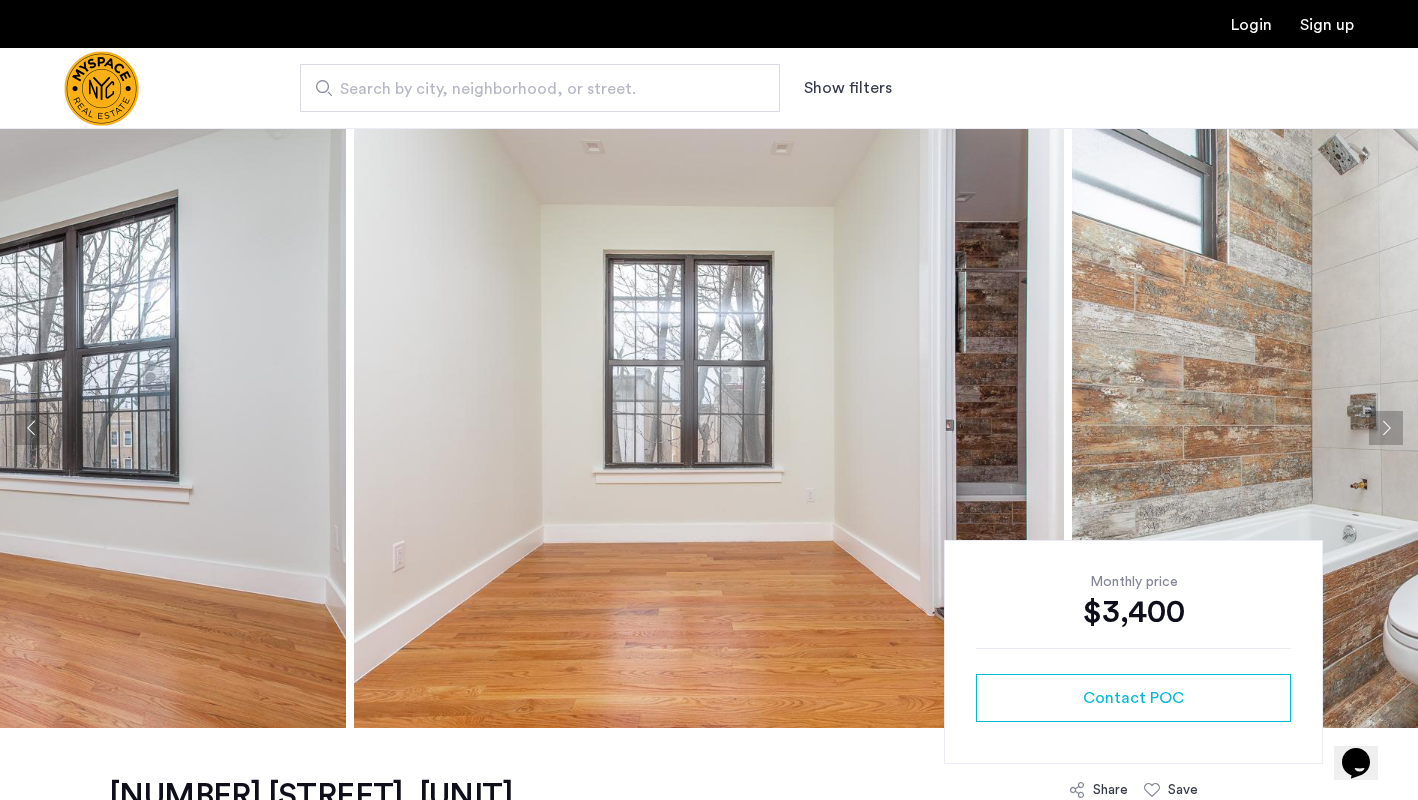 click 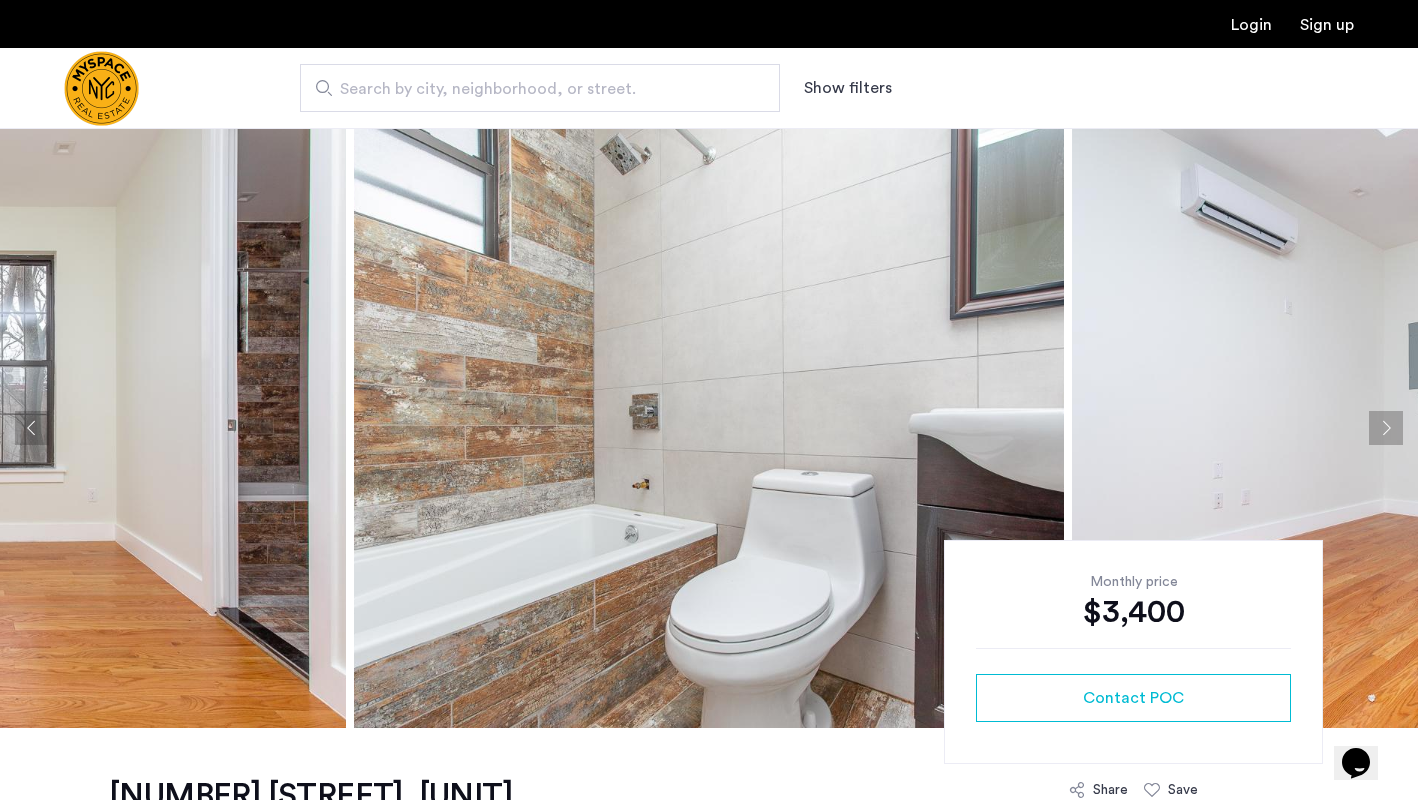 click 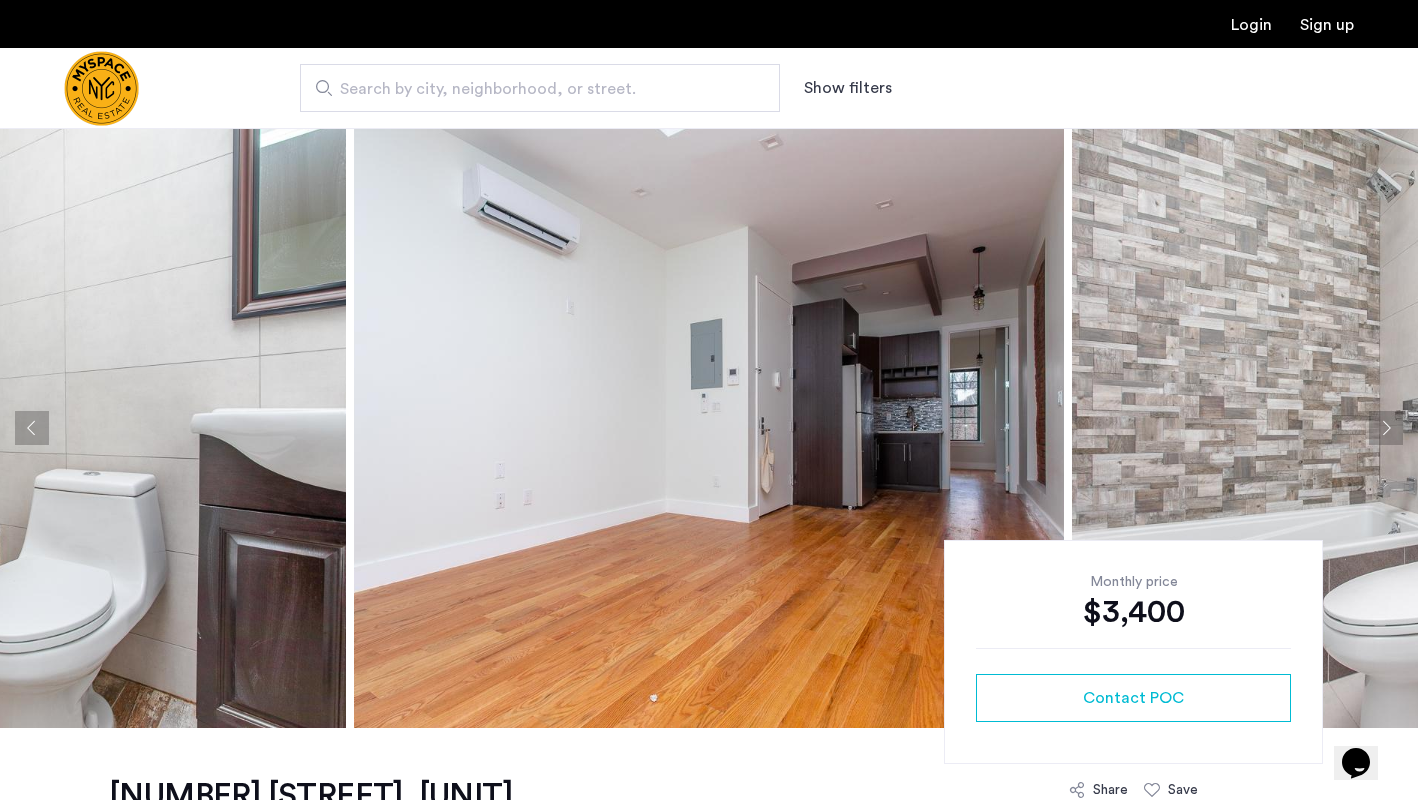 click 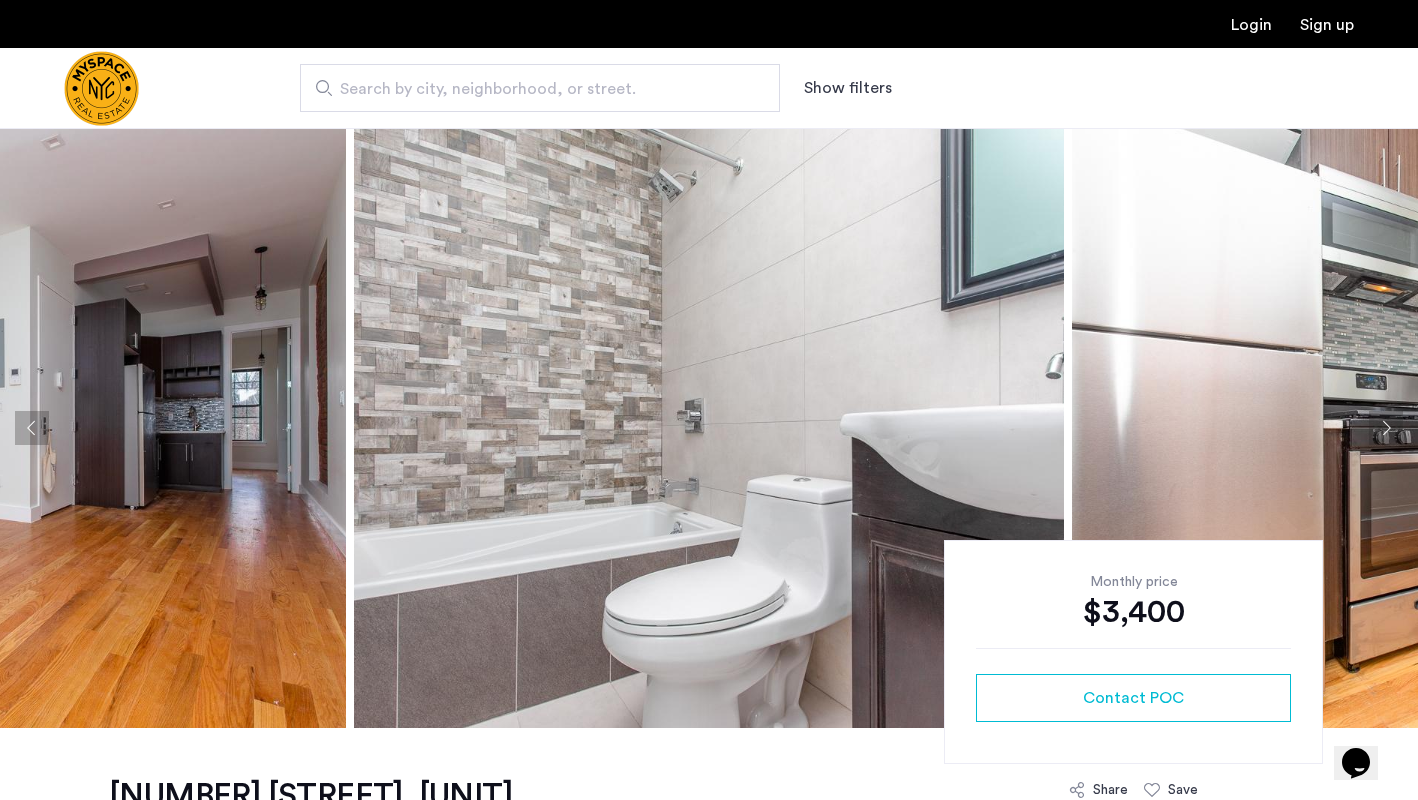 click 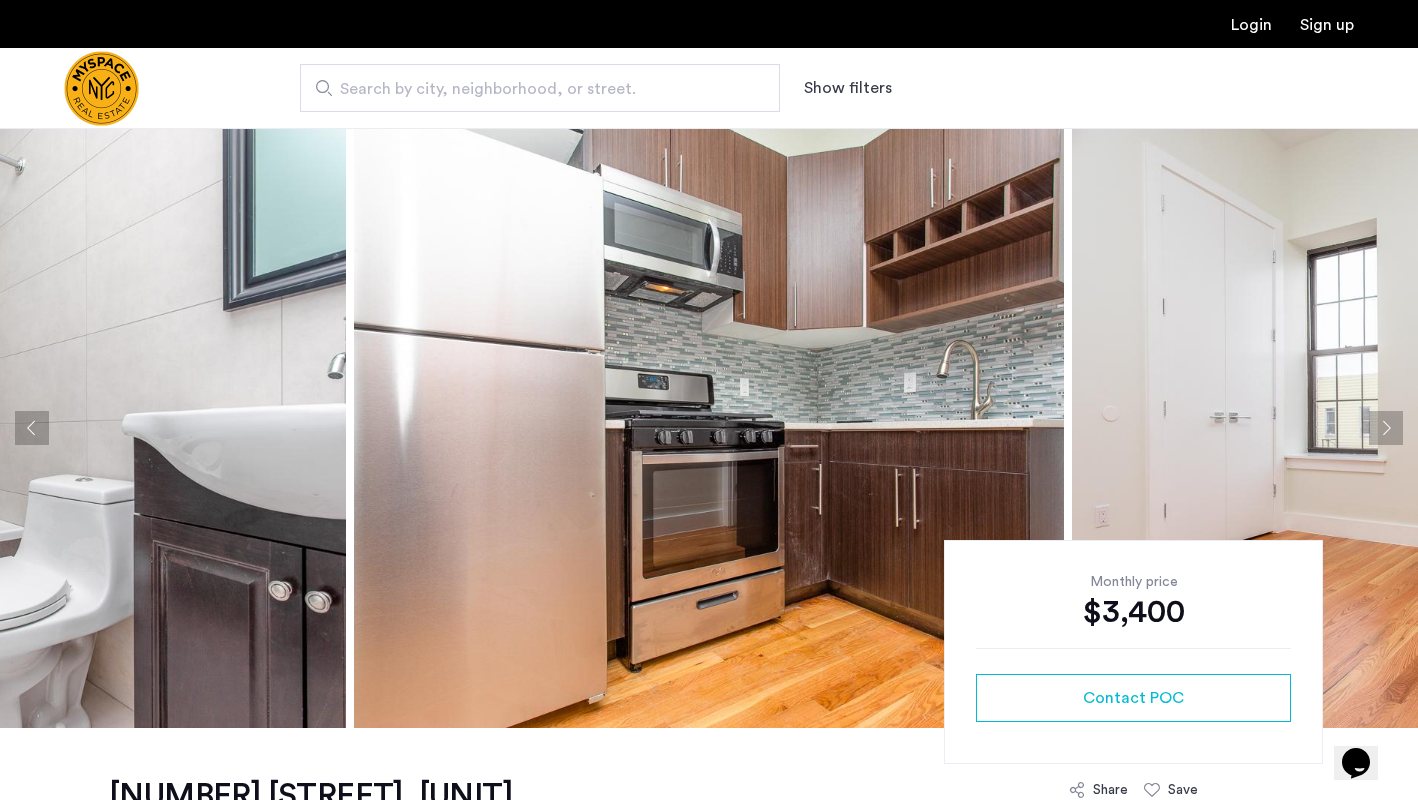 click 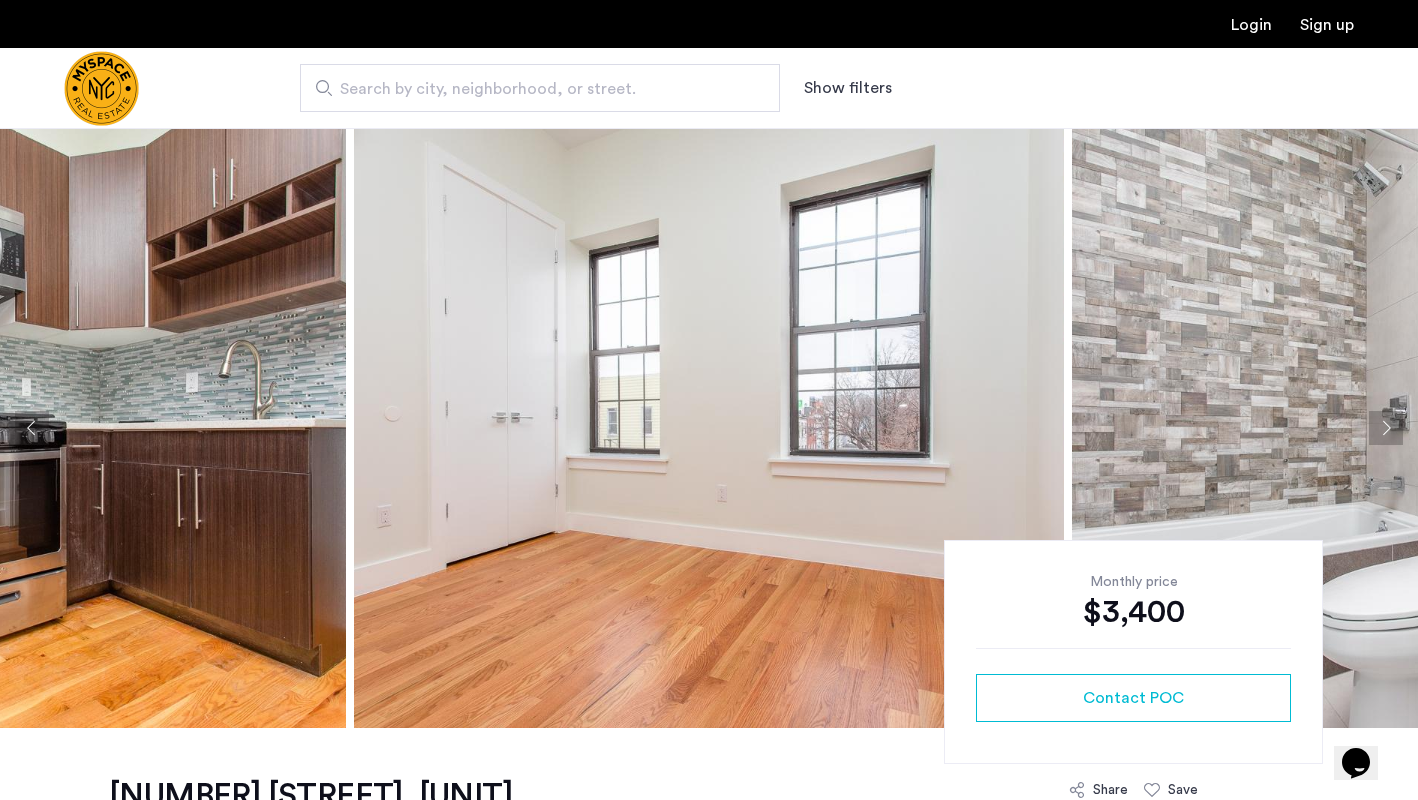 click 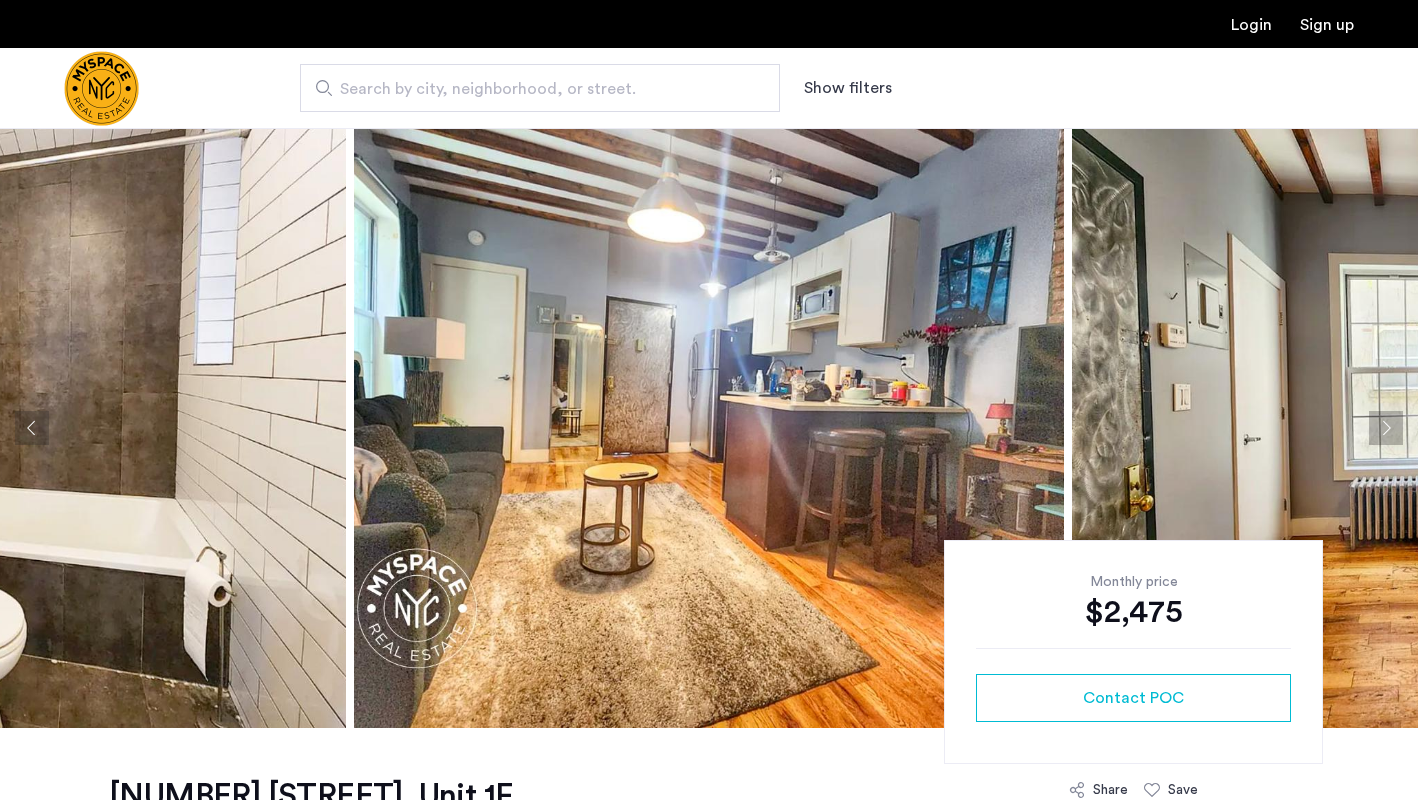 scroll, scrollTop: 0, scrollLeft: 0, axis: both 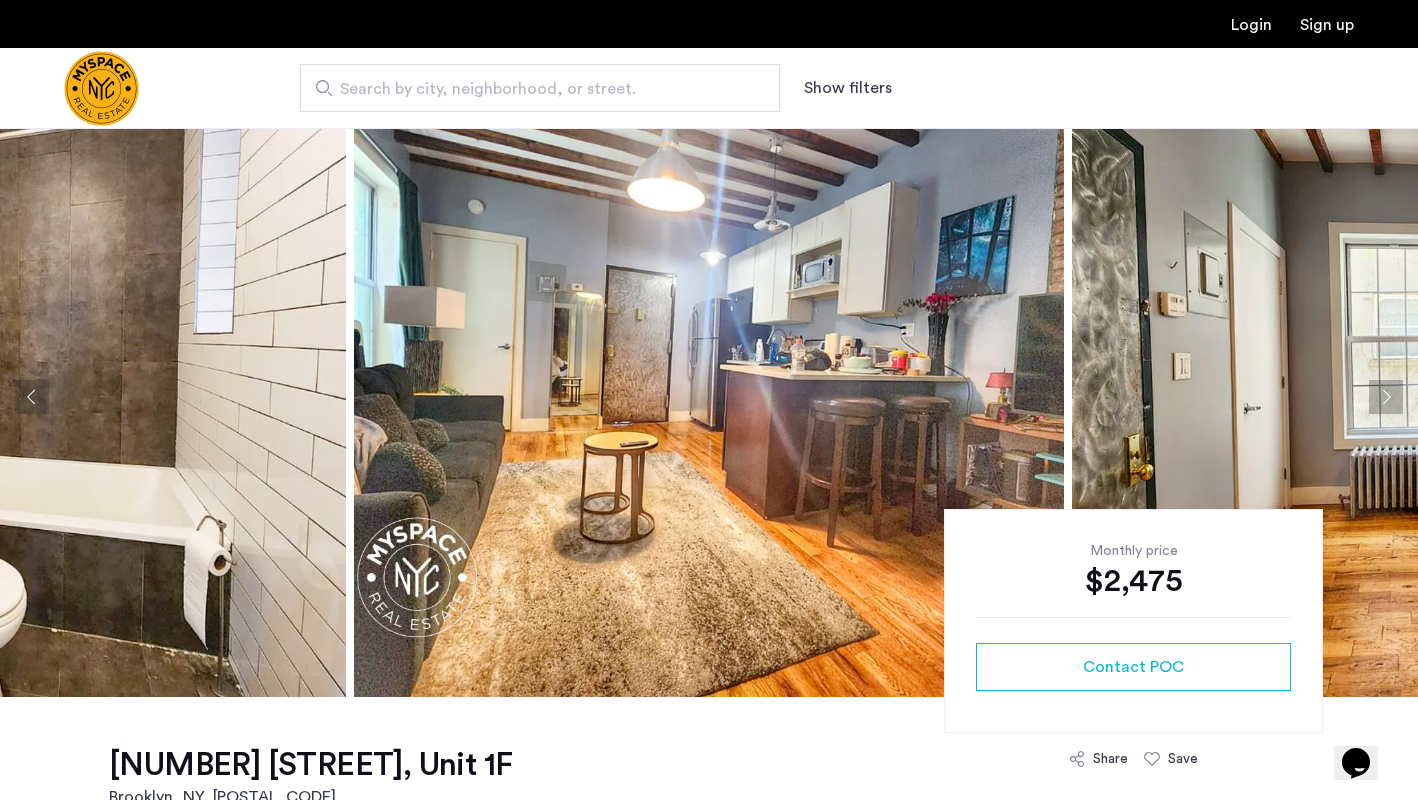 click 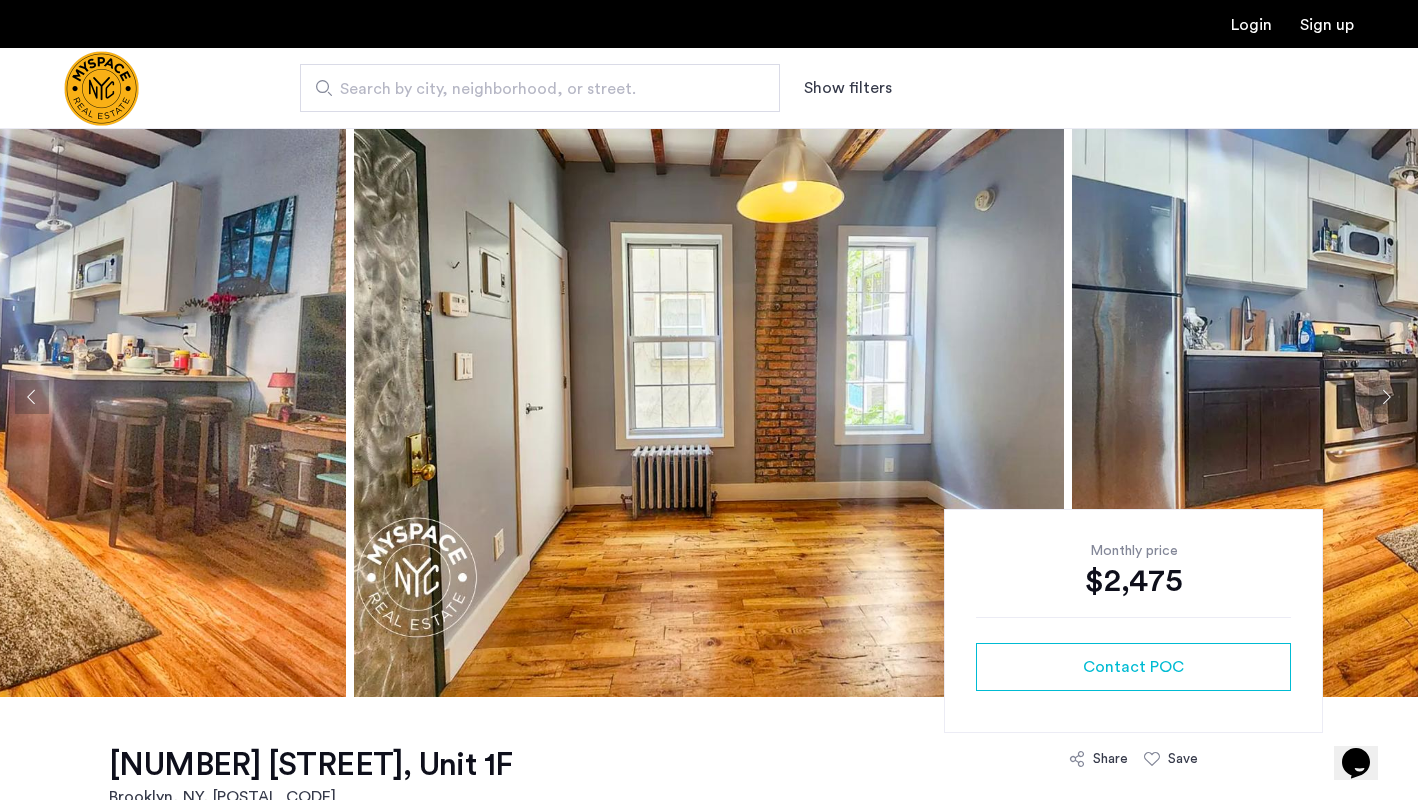 click 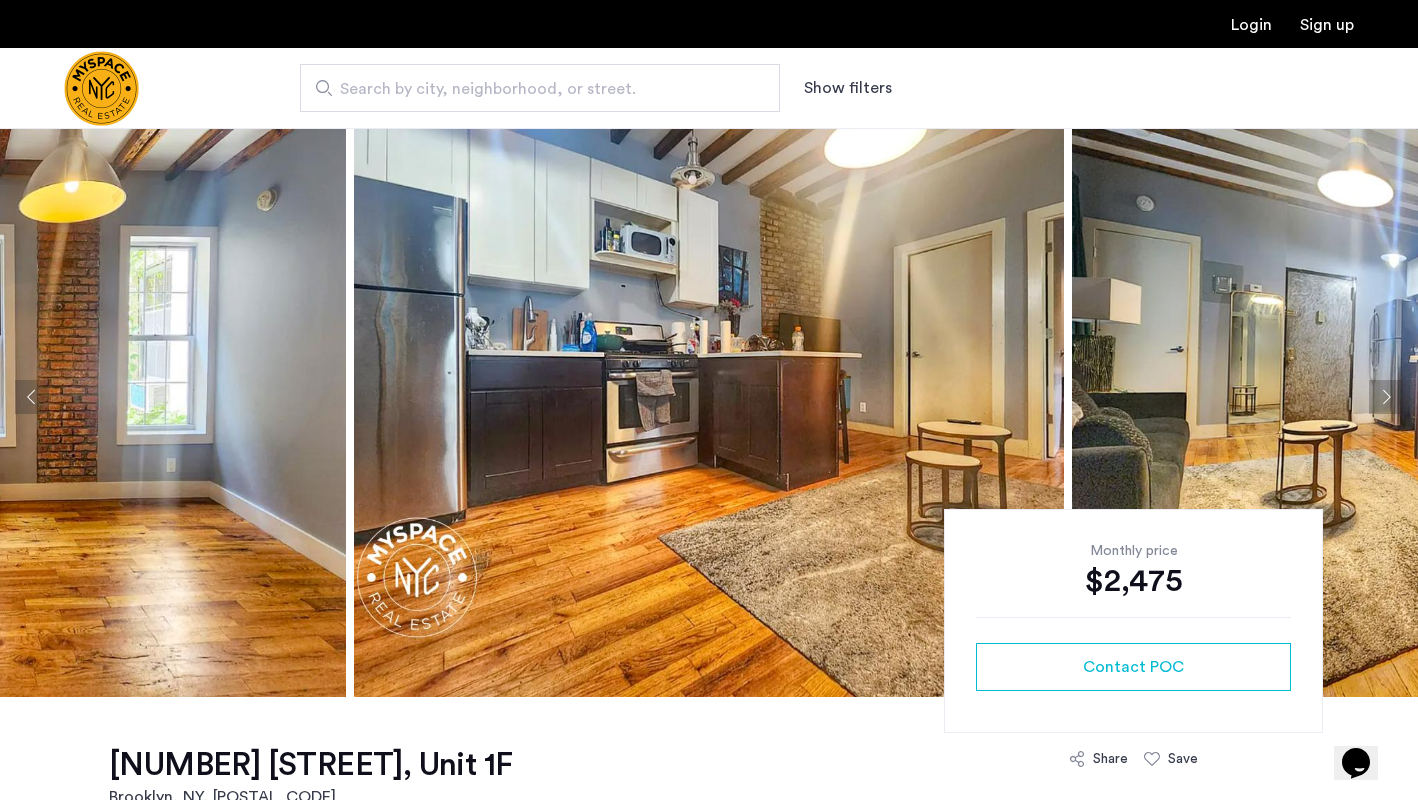 click 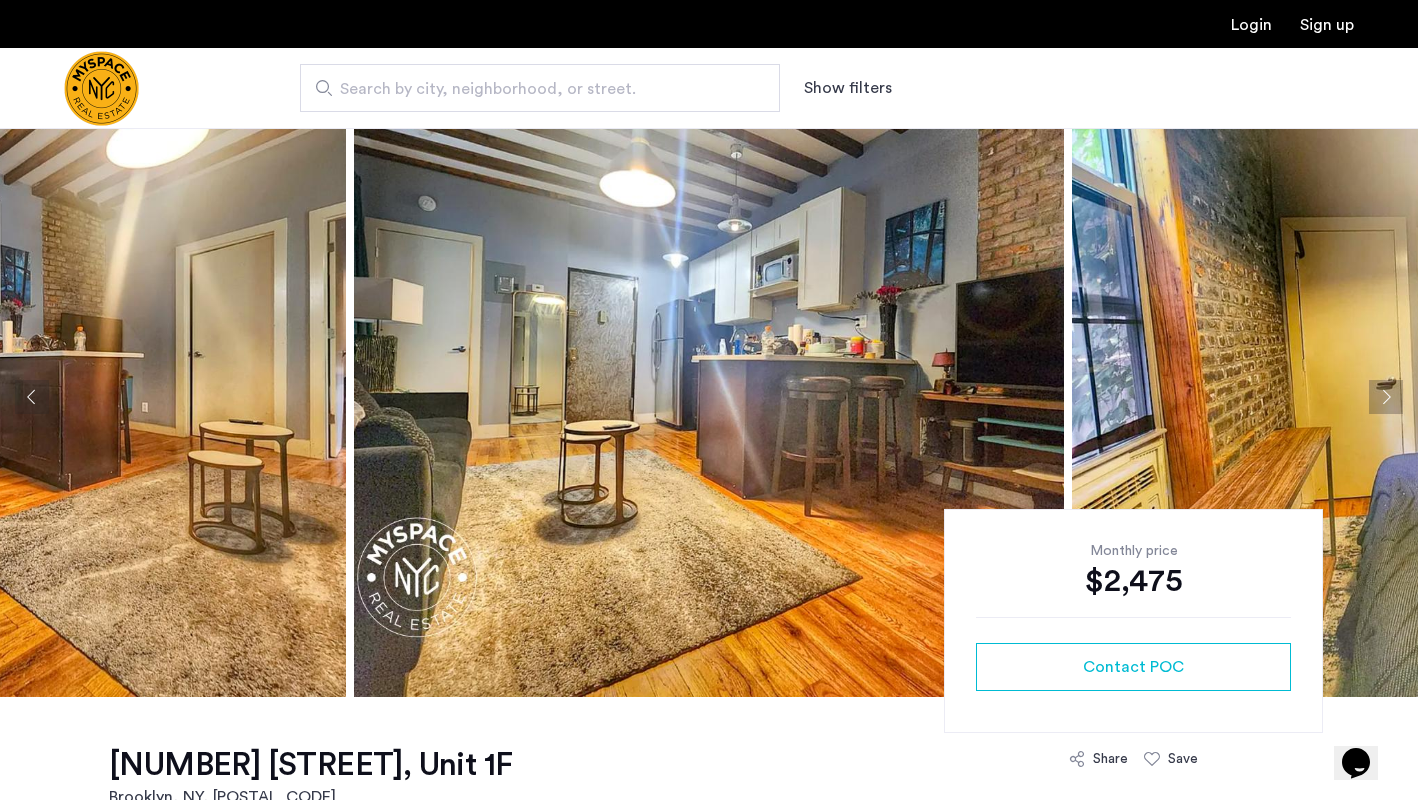 click 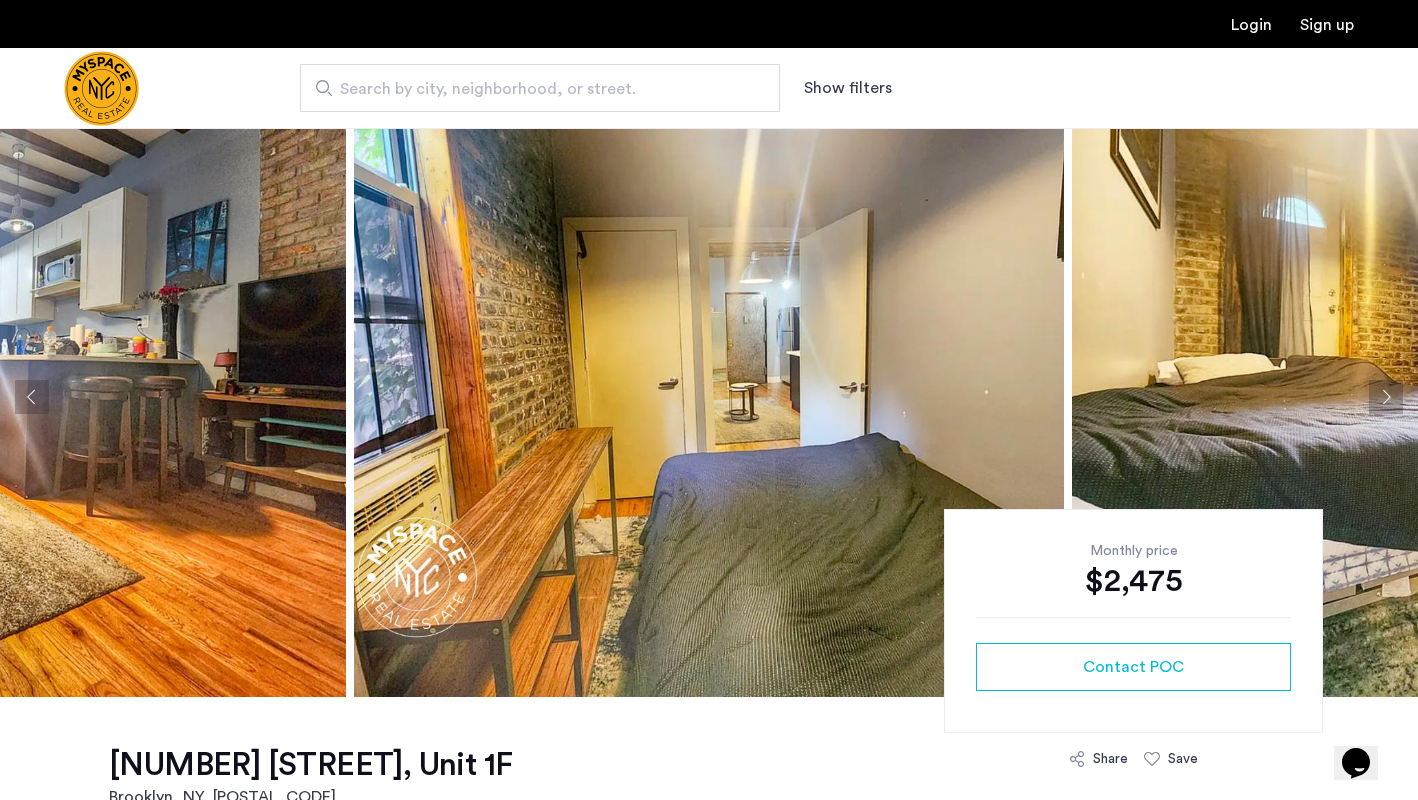 click 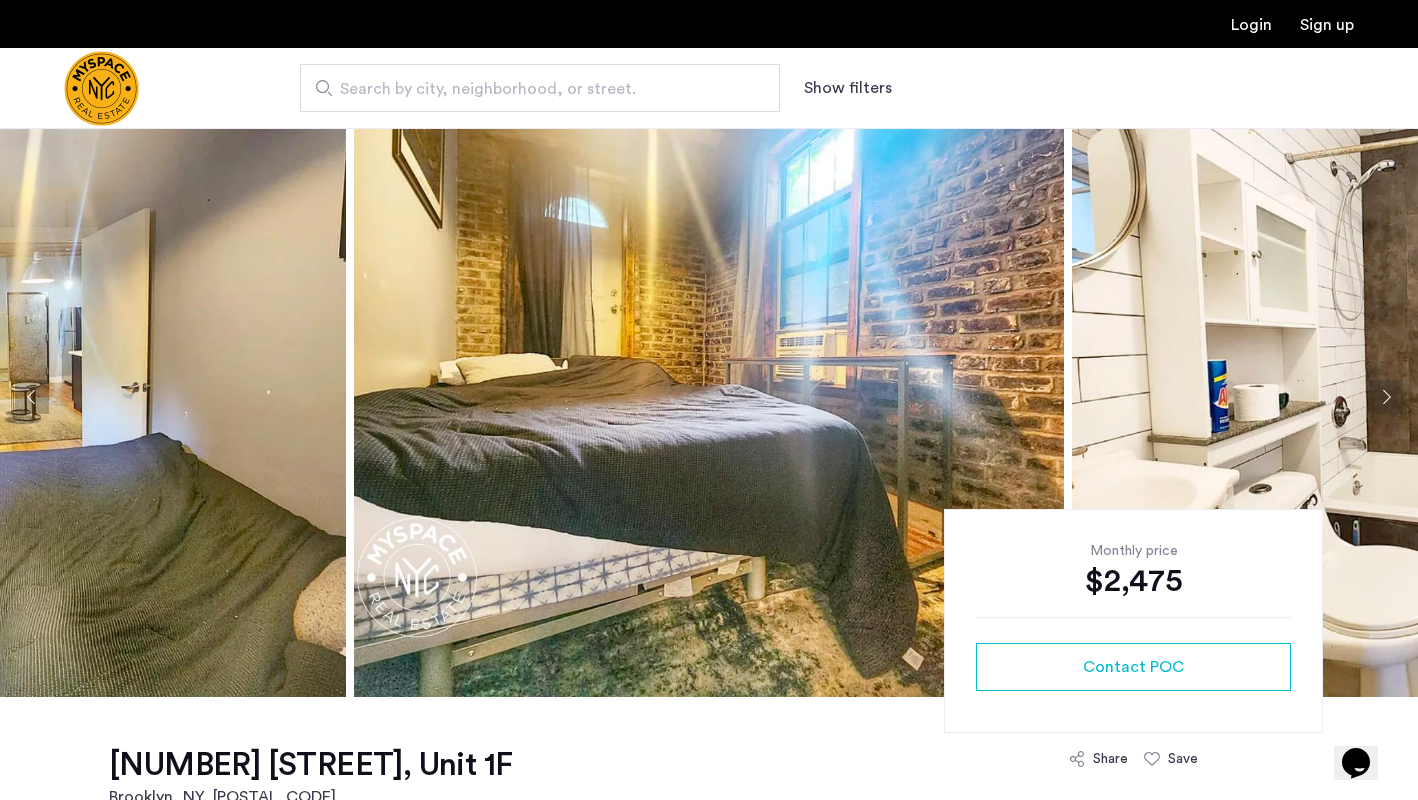 click 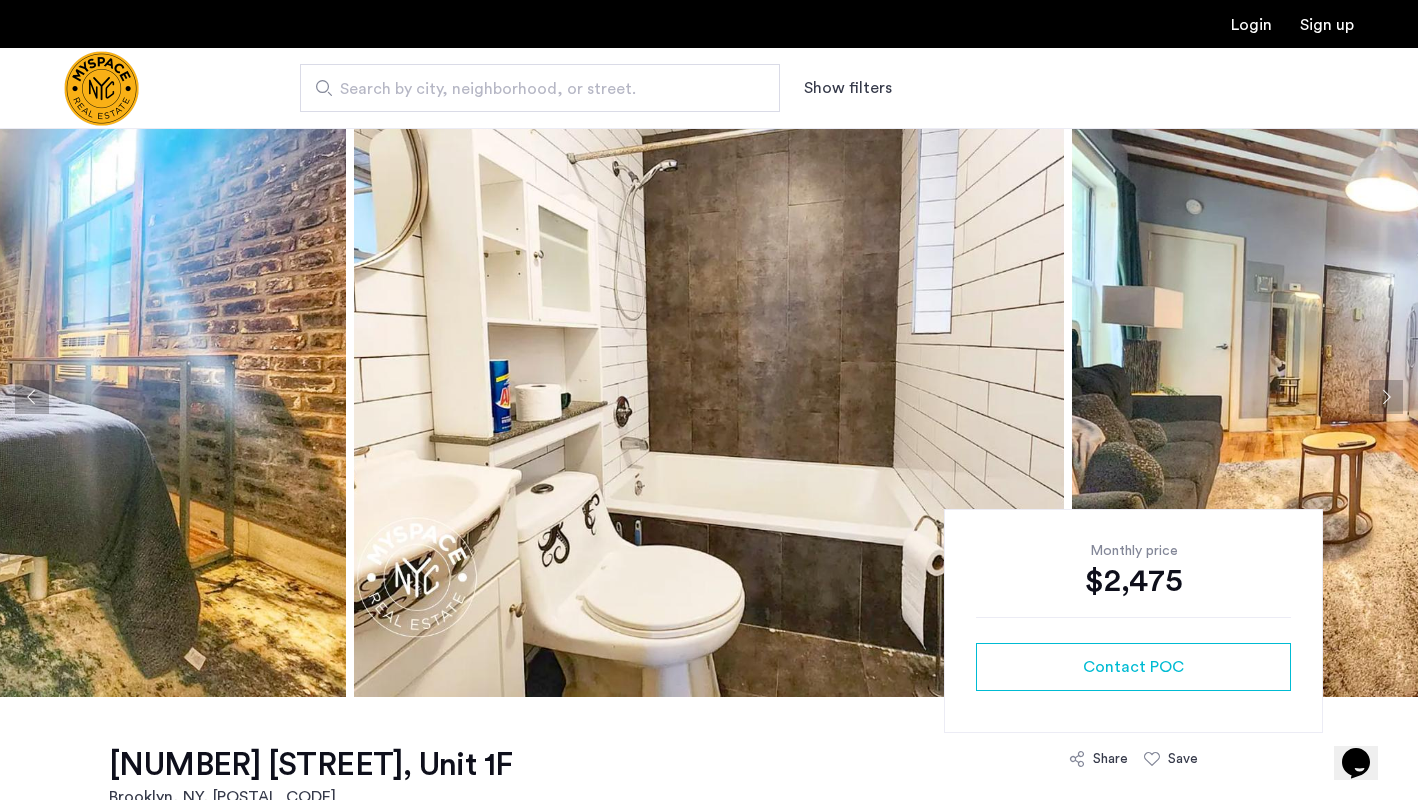 click 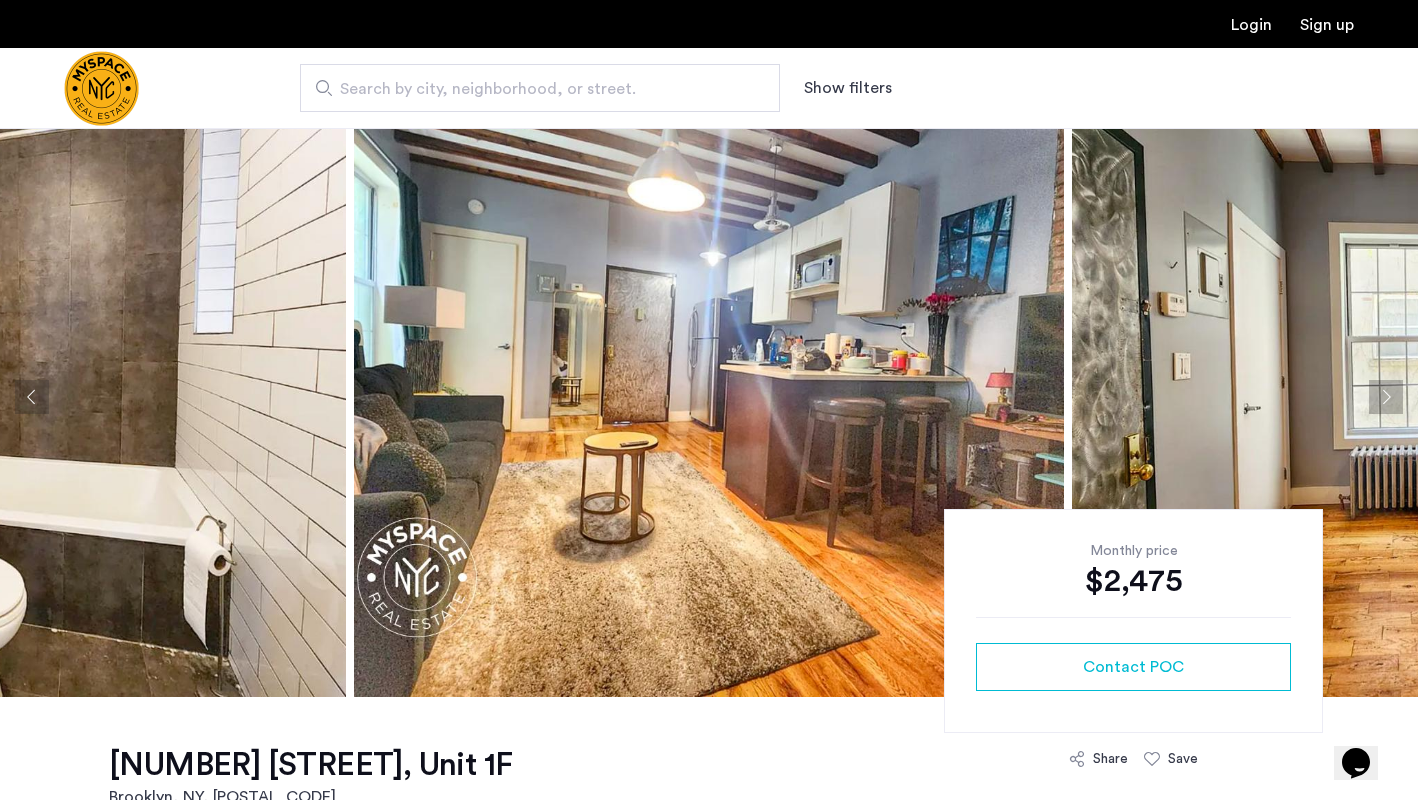 click 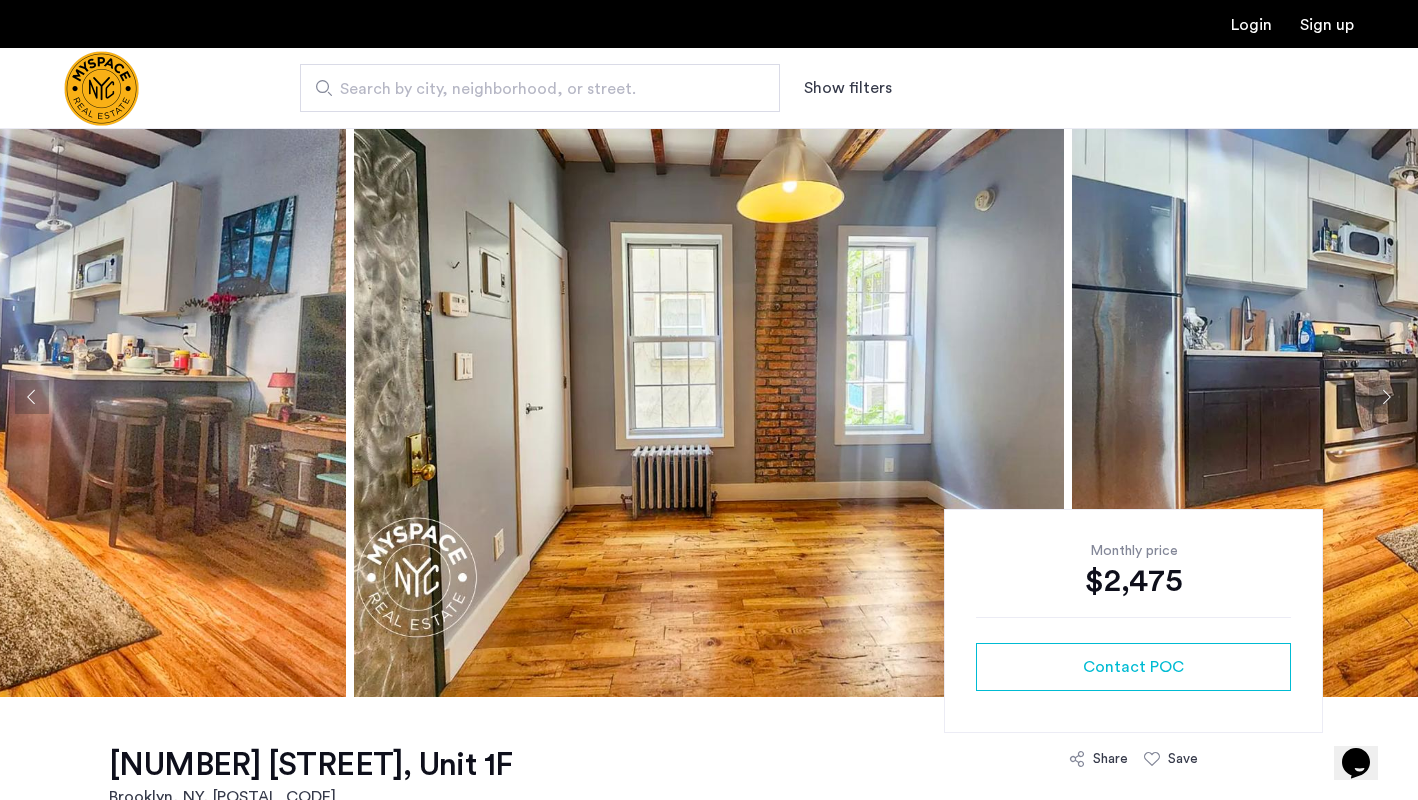 click 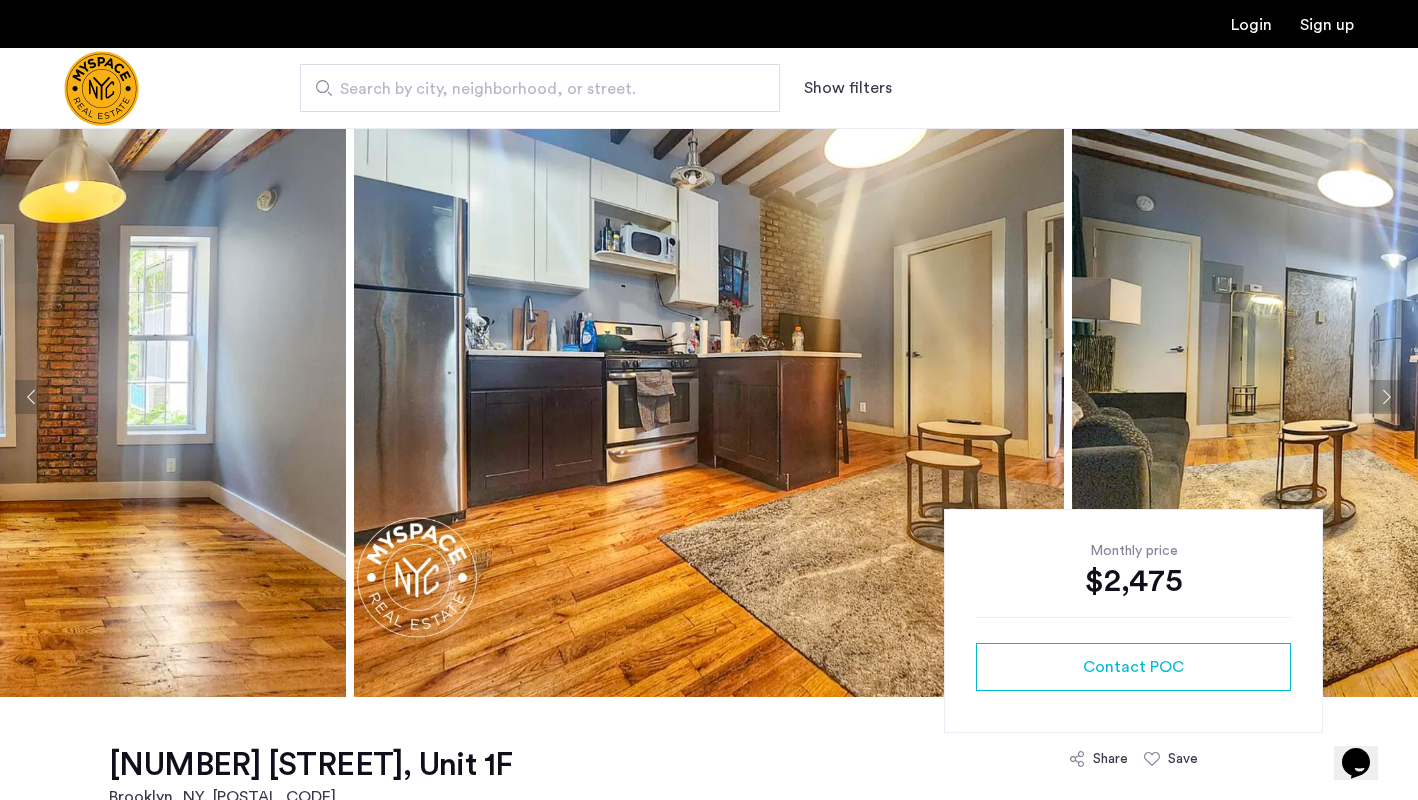 click 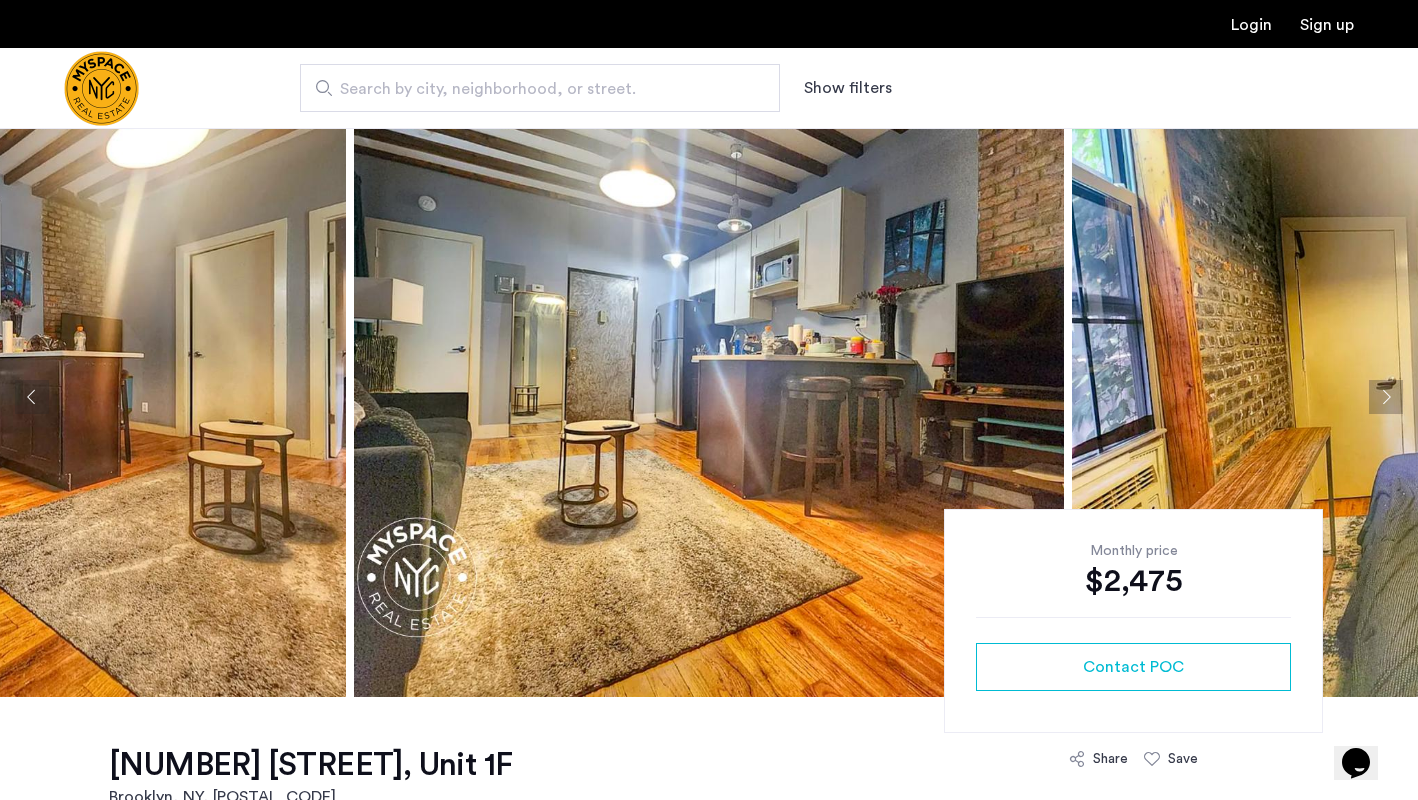 click 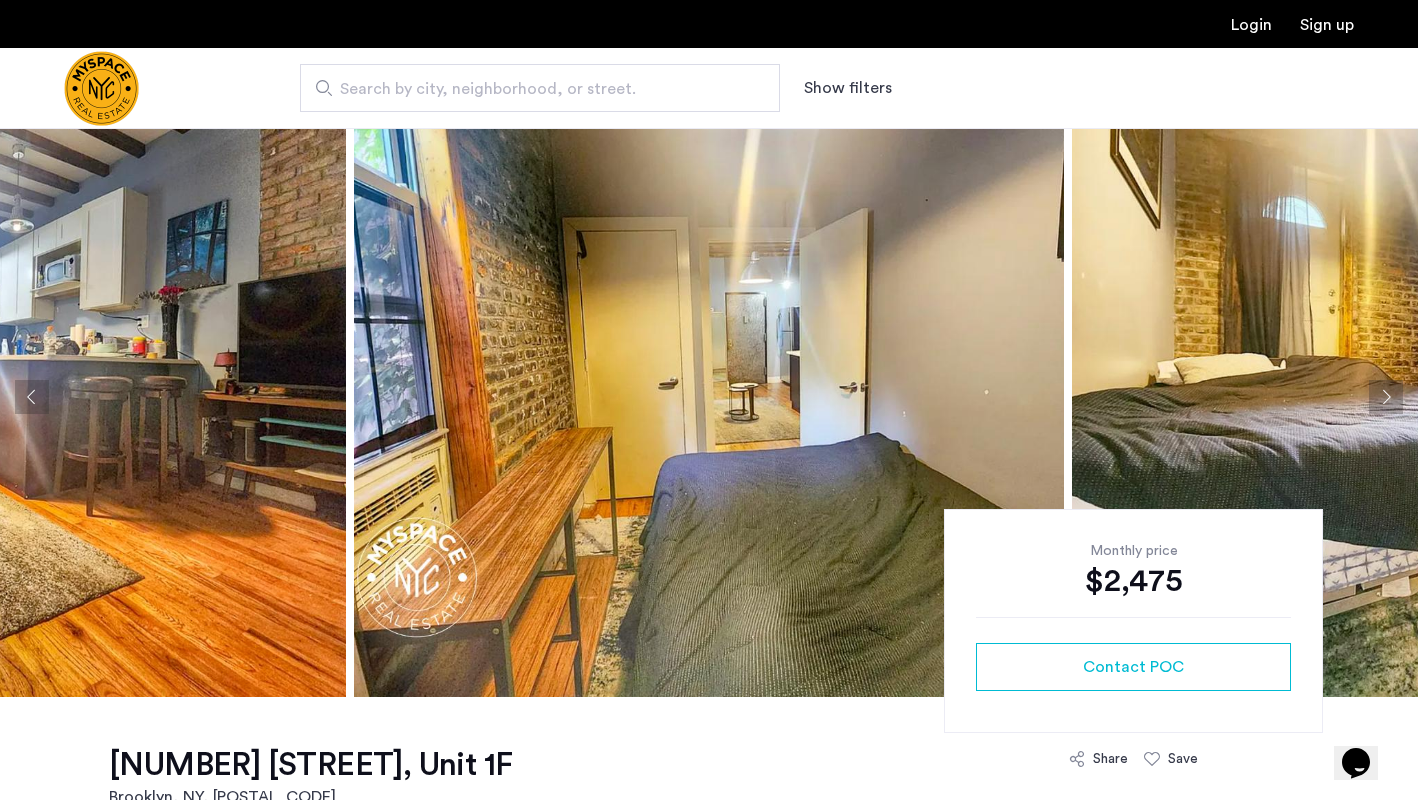 click 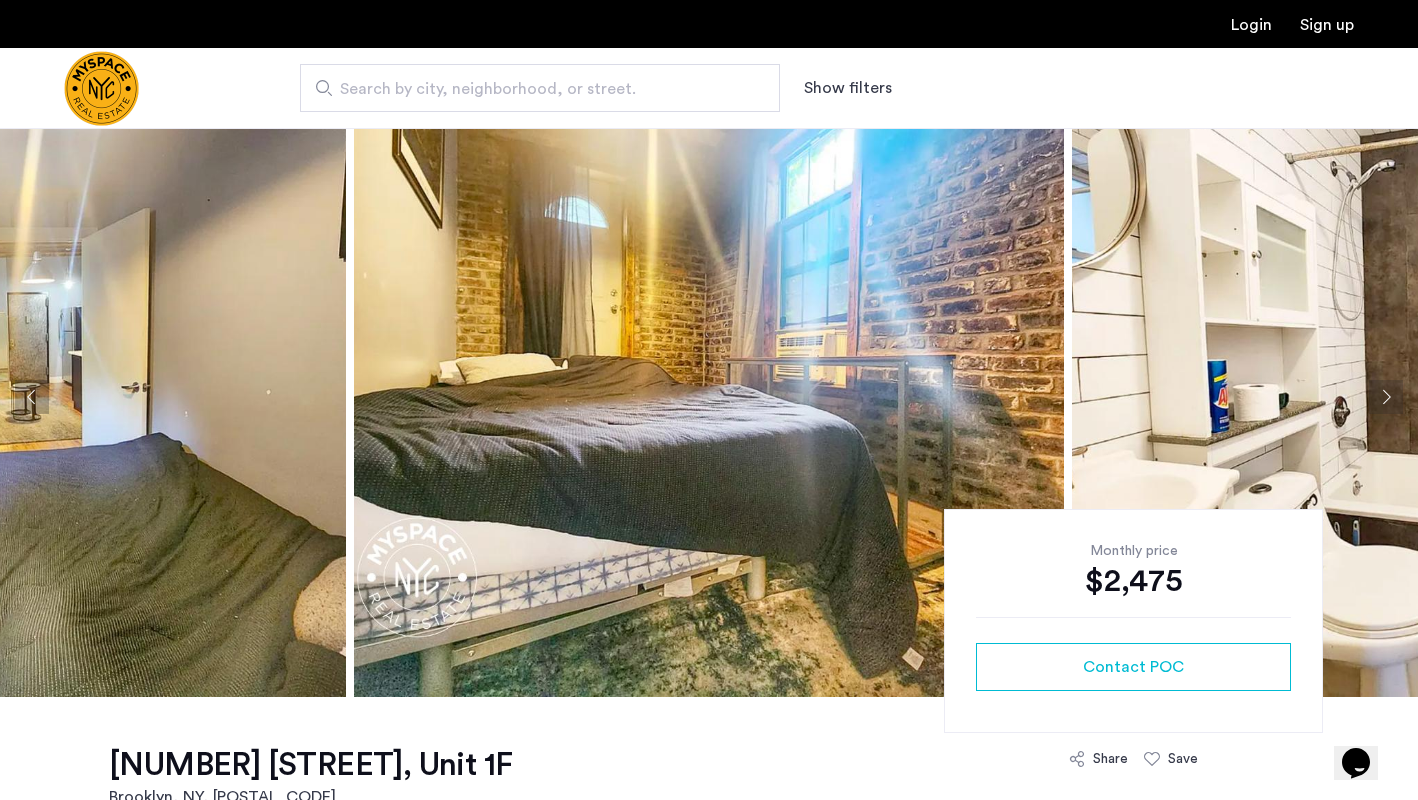 click 